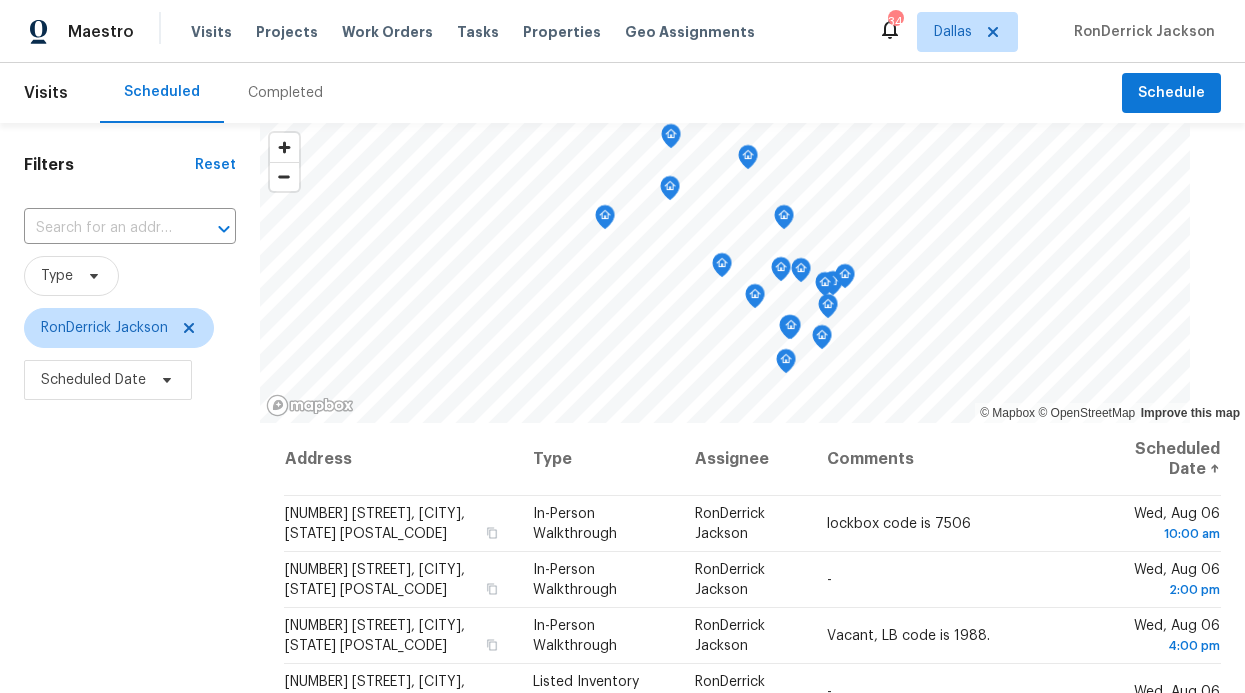 click on "Properties" at bounding box center (562, 32) 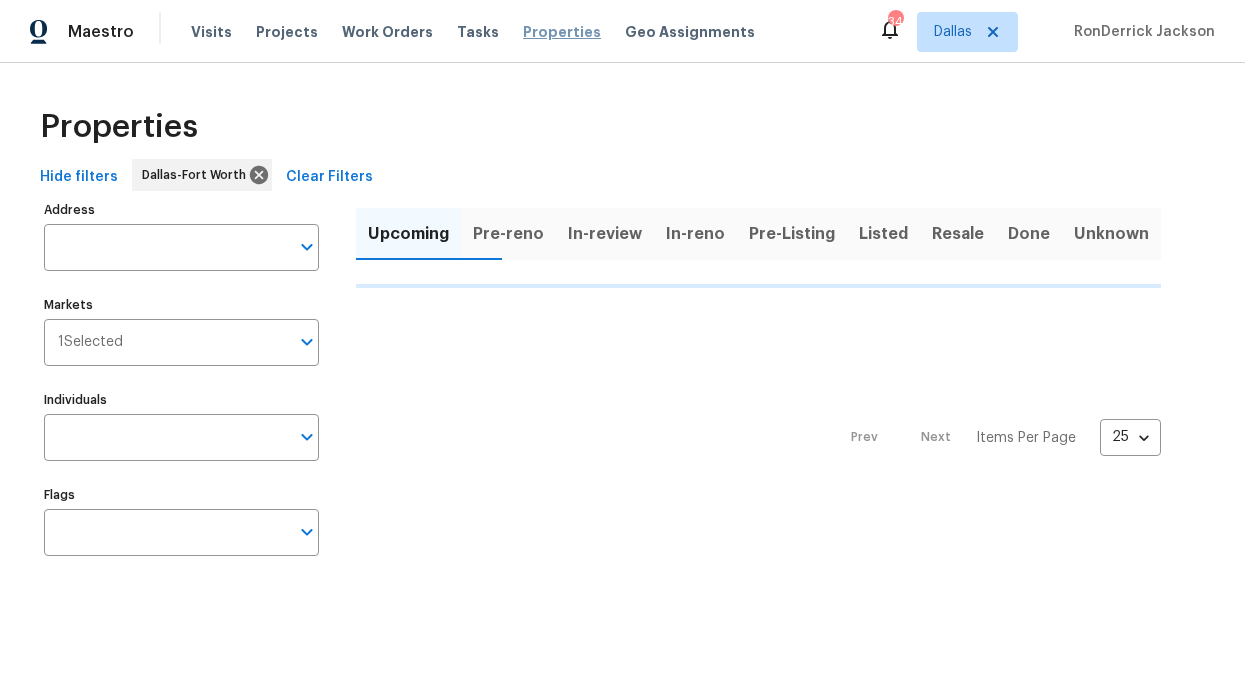 scroll, scrollTop: 0, scrollLeft: 0, axis: both 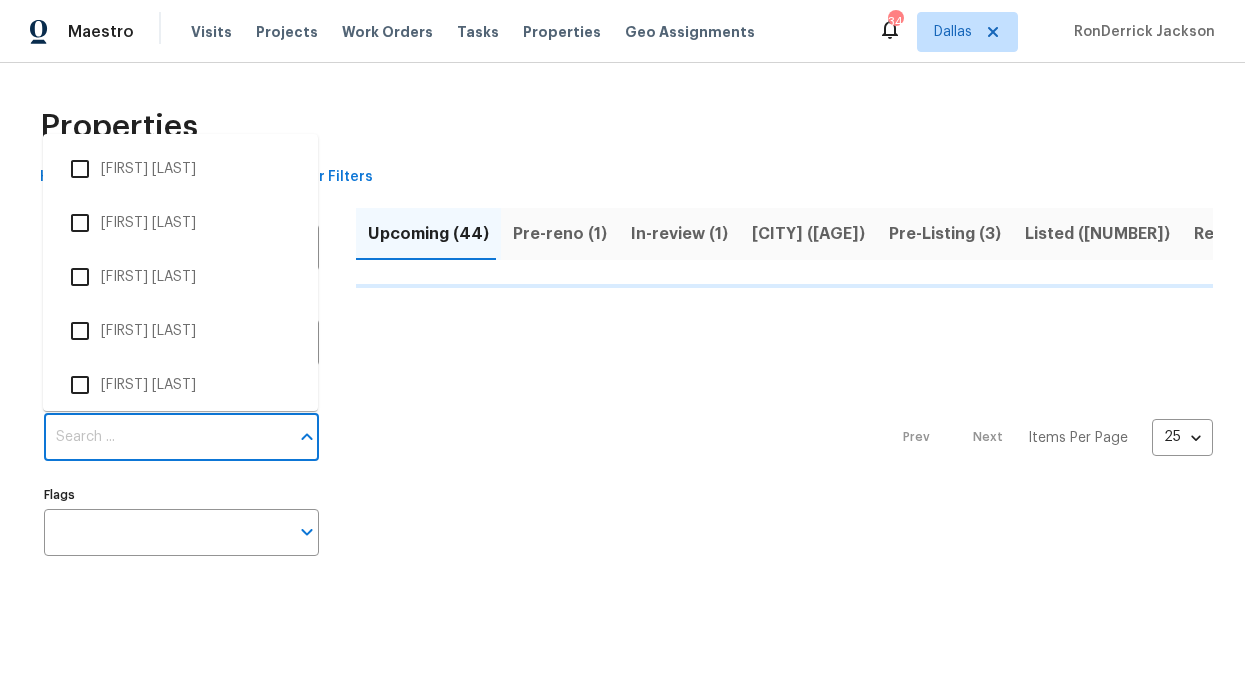 click on "Individuals" at bounding box center [166, 437] 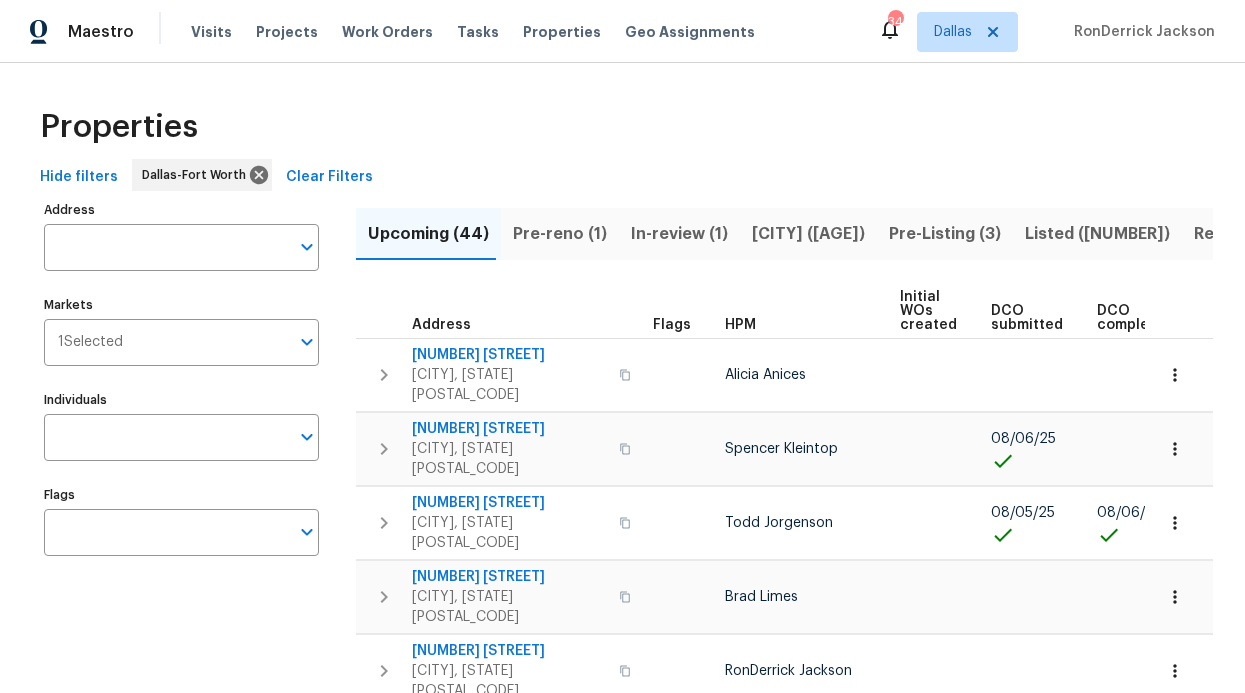 click on "Individuals" at bounding box center (166, 437) 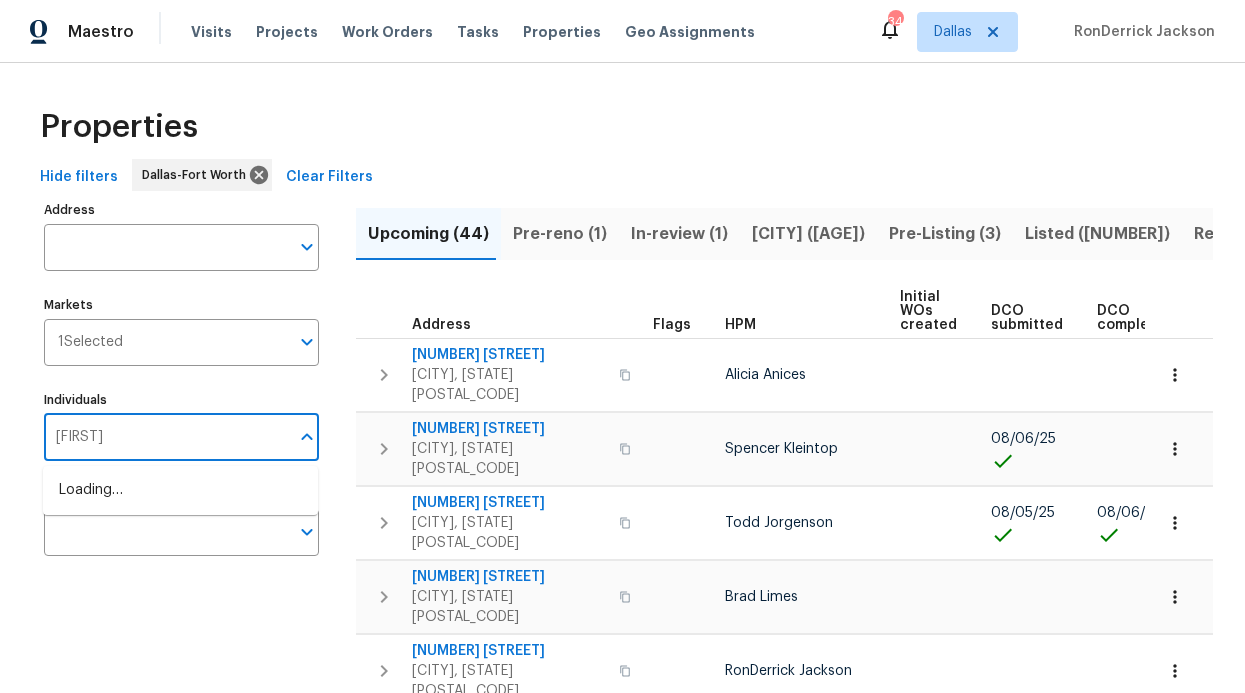 type on "[FIRST]" 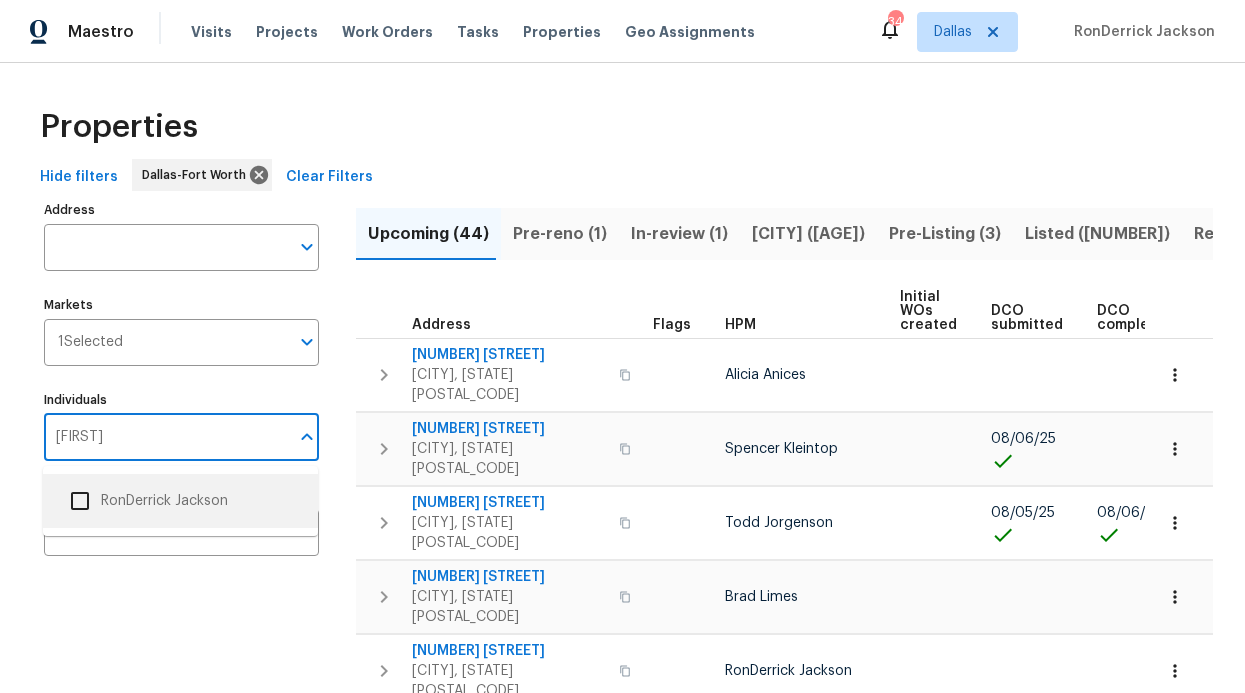 click on "RonDerrick Jackson" at bounding box center [180, 501] 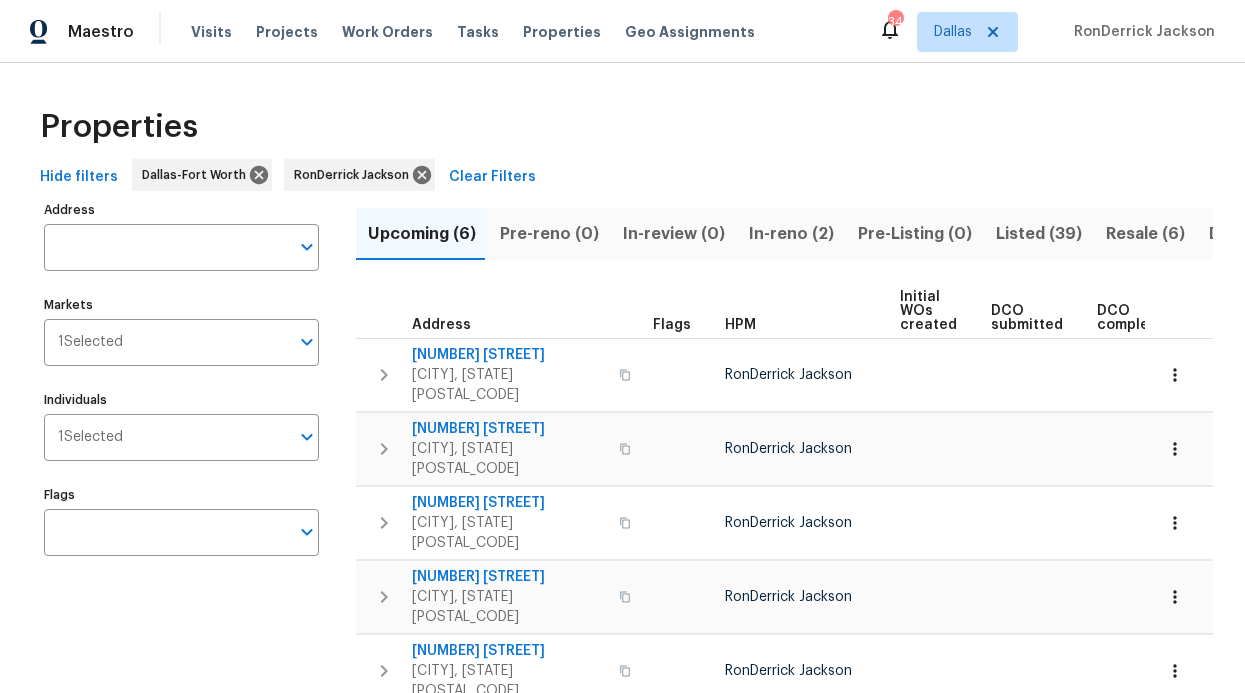 click on "In-reno (2)" at bounding box center [791, 234] 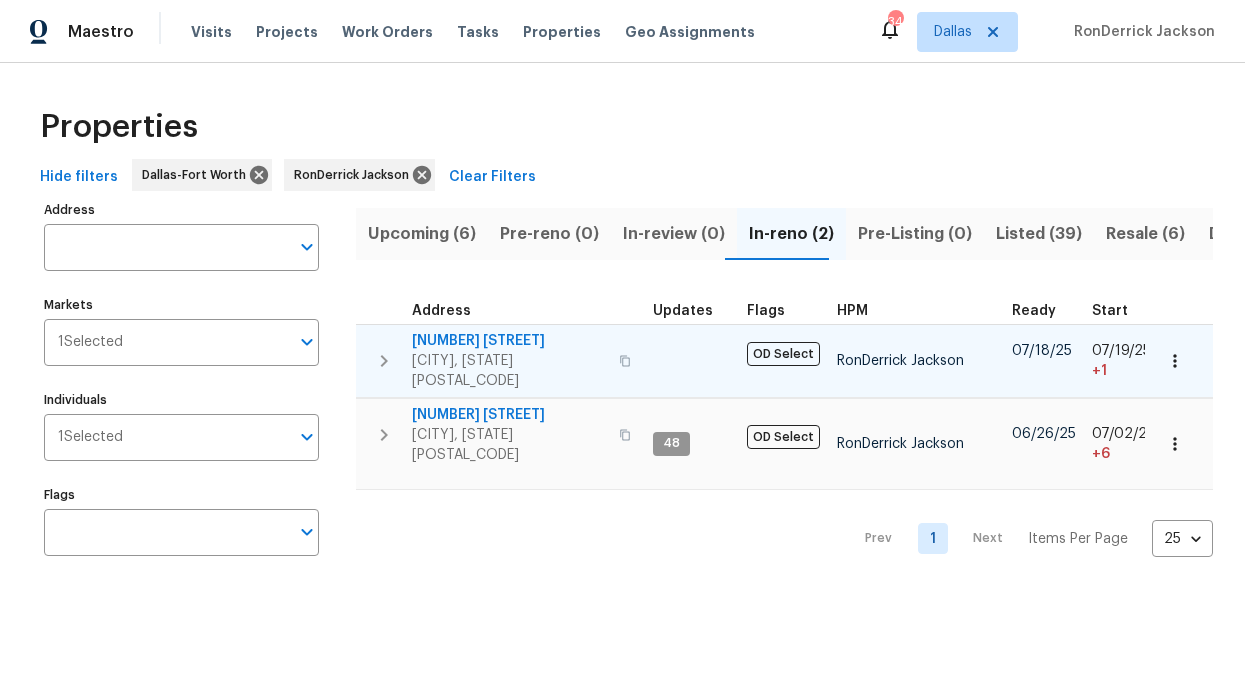 click on "[NUMBER] [STREET]" at bounding box center (509, 341) 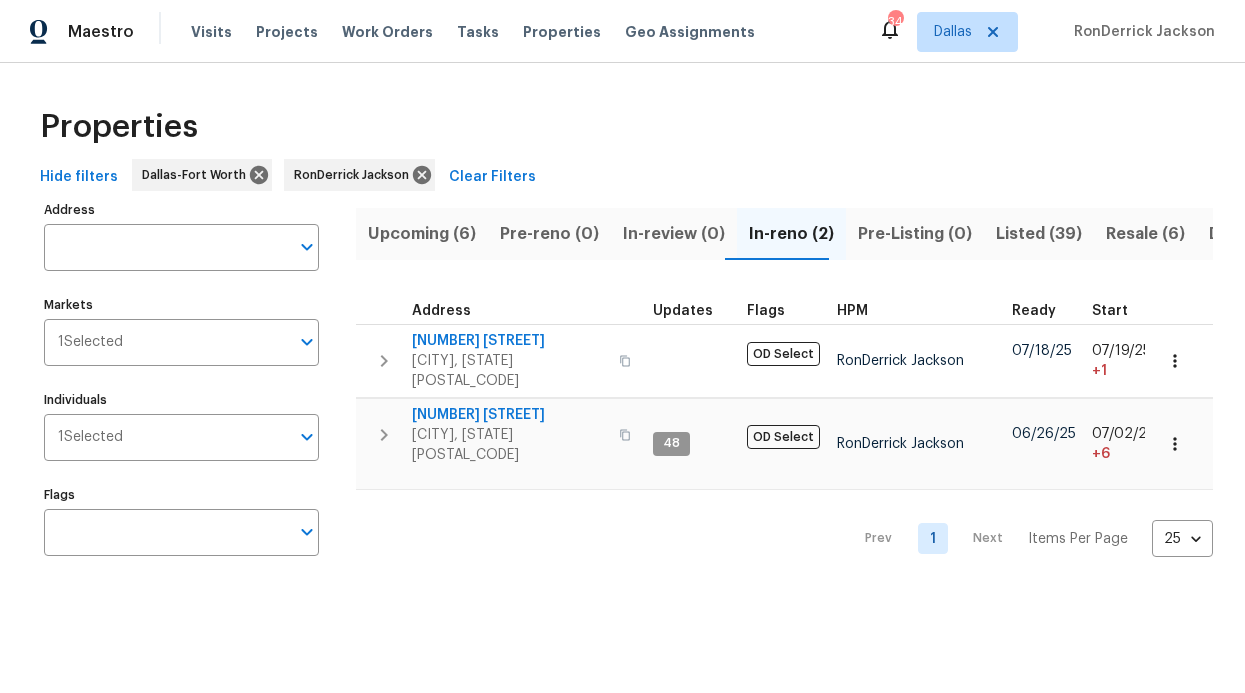 click on "Maestro Visits Projects Work Orders Tasks Properties Geo Assignments 34 [CITY] [FIRST] [LAST]" at bounding box center [622, 31] 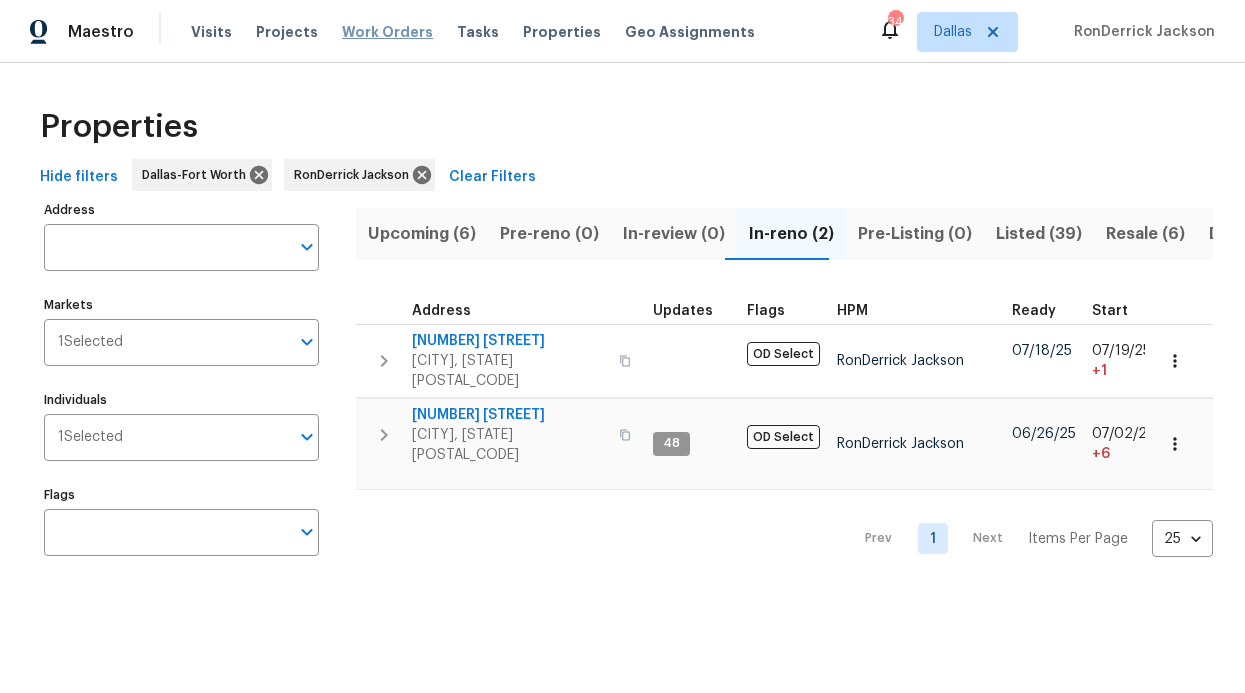 click on "Work Orders" at bounding box center (387, 32) 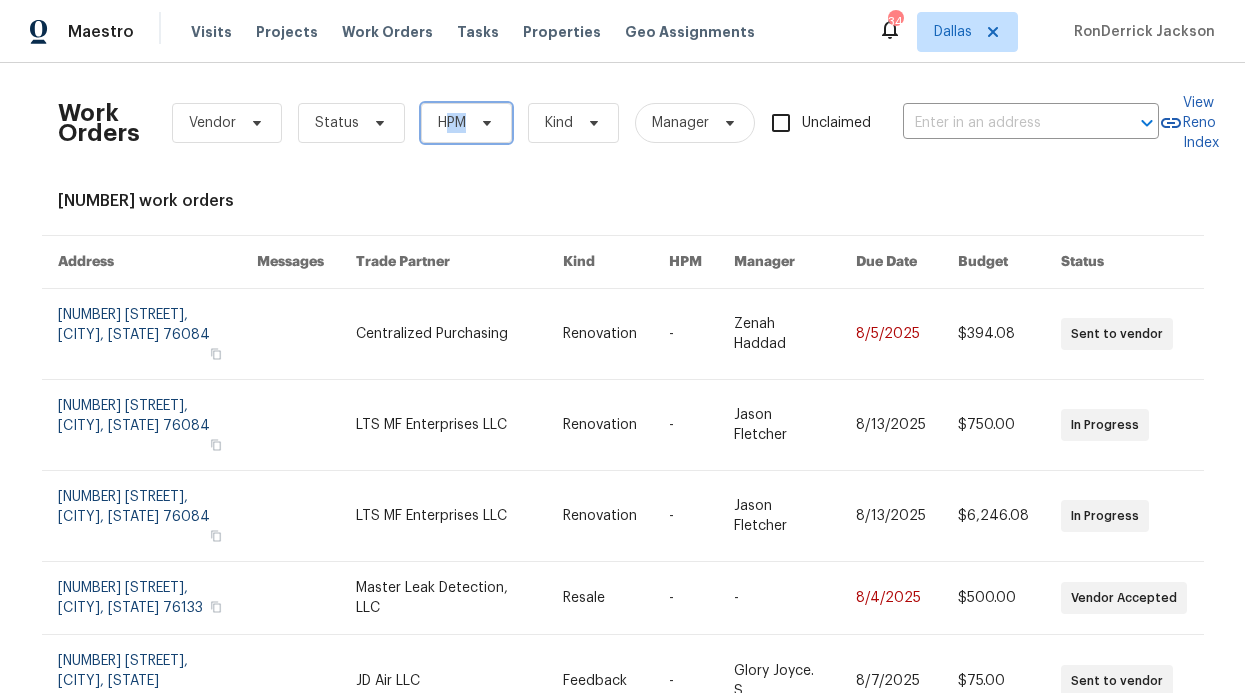 click on "HPM" at bounding box center [466, 123] 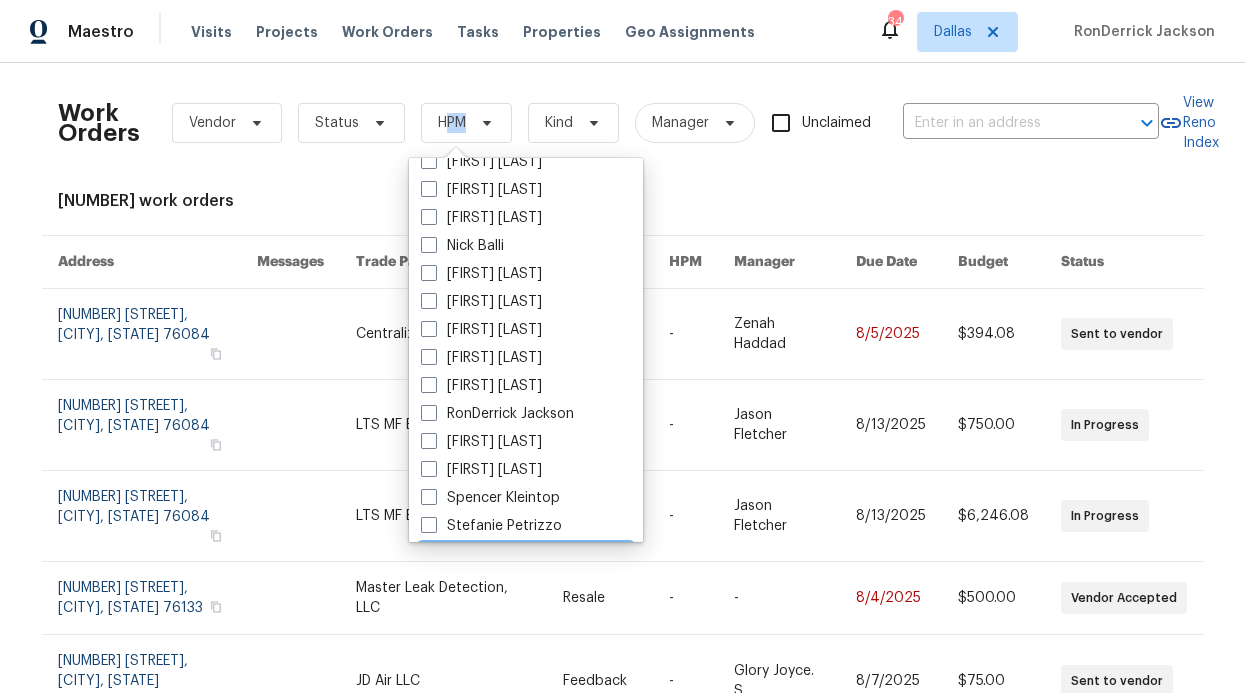 scroll, scrollTop: 1116, scrollLeft: 0, axis: vertical 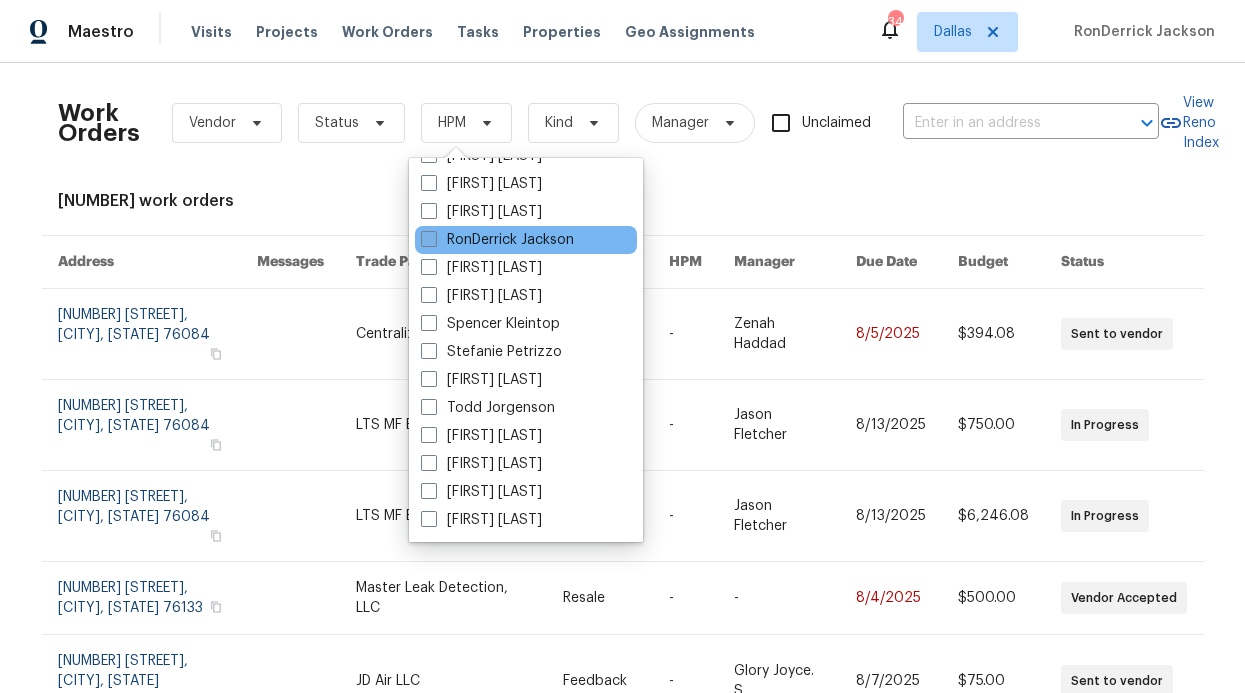 click on "RonDerrick Jackson" at bounding box center [497, 240] 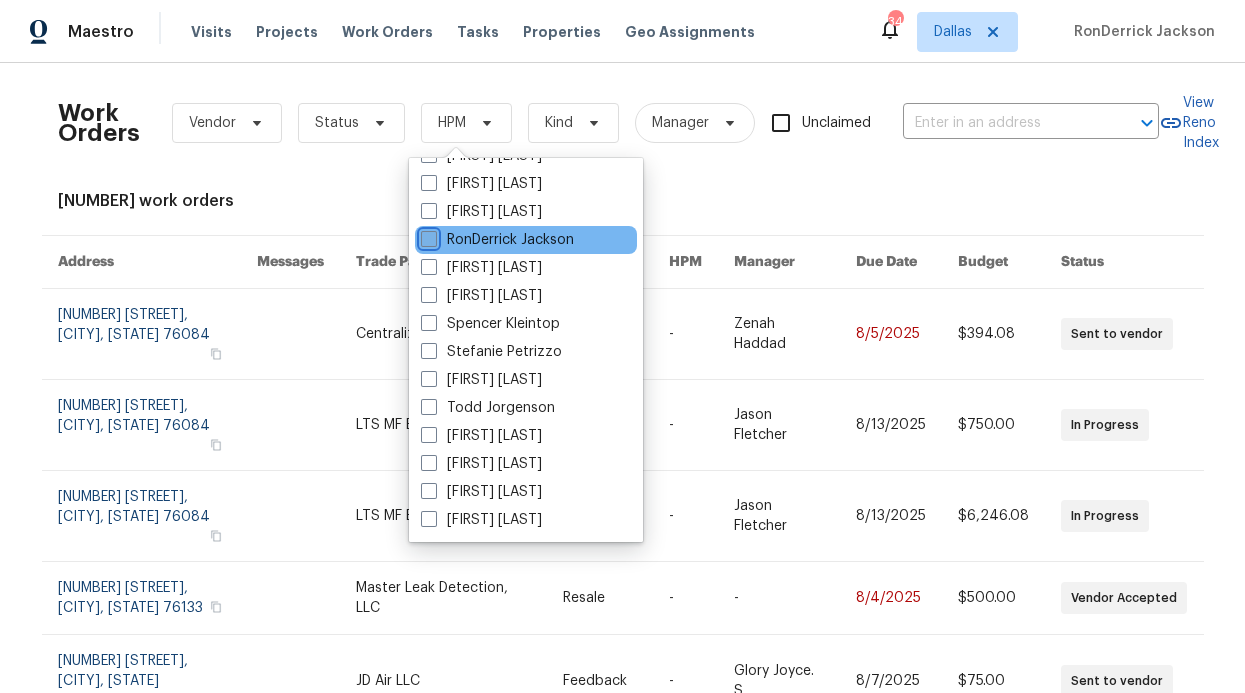 click on "RonDerrick Jackson" at bounding box center (427, 236) 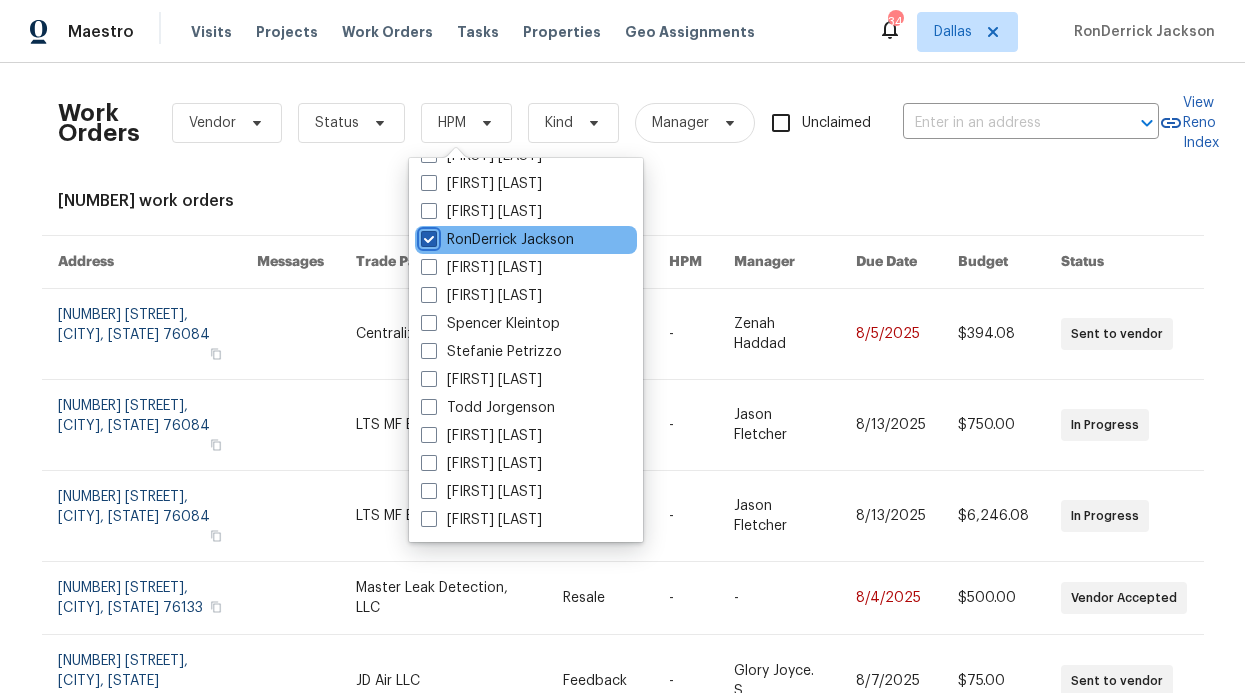 checkbox on "true" 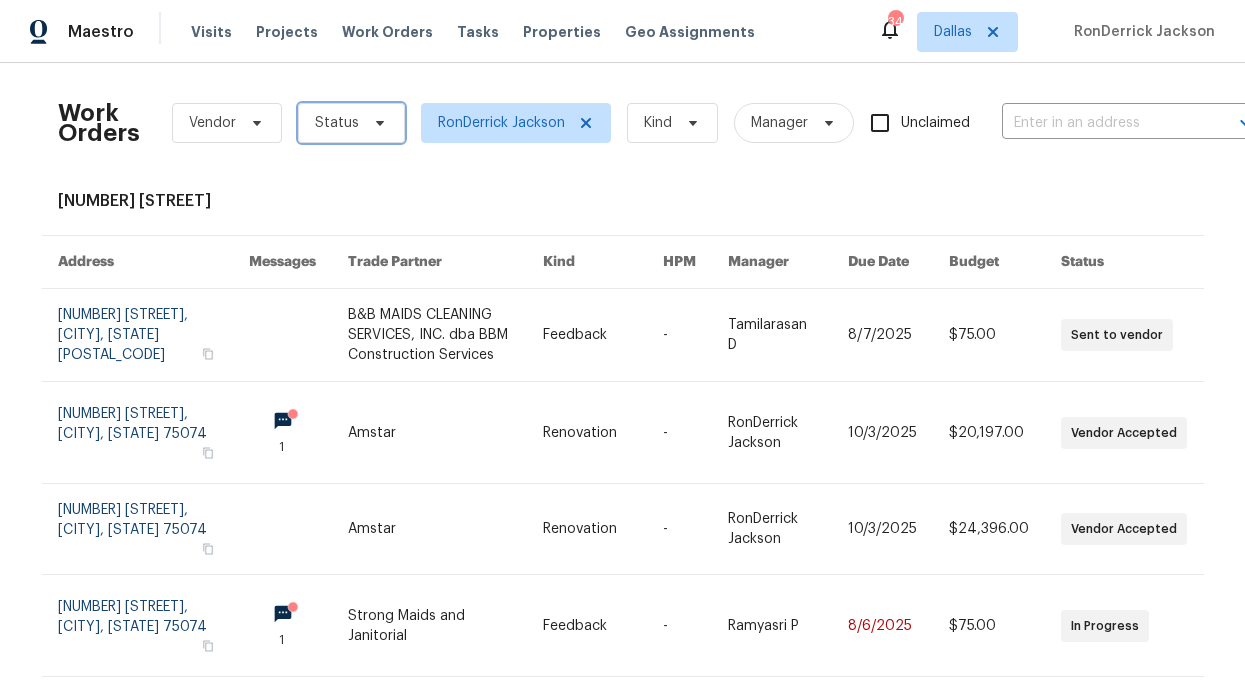 click on "Status" at bounding box center [351, 123] 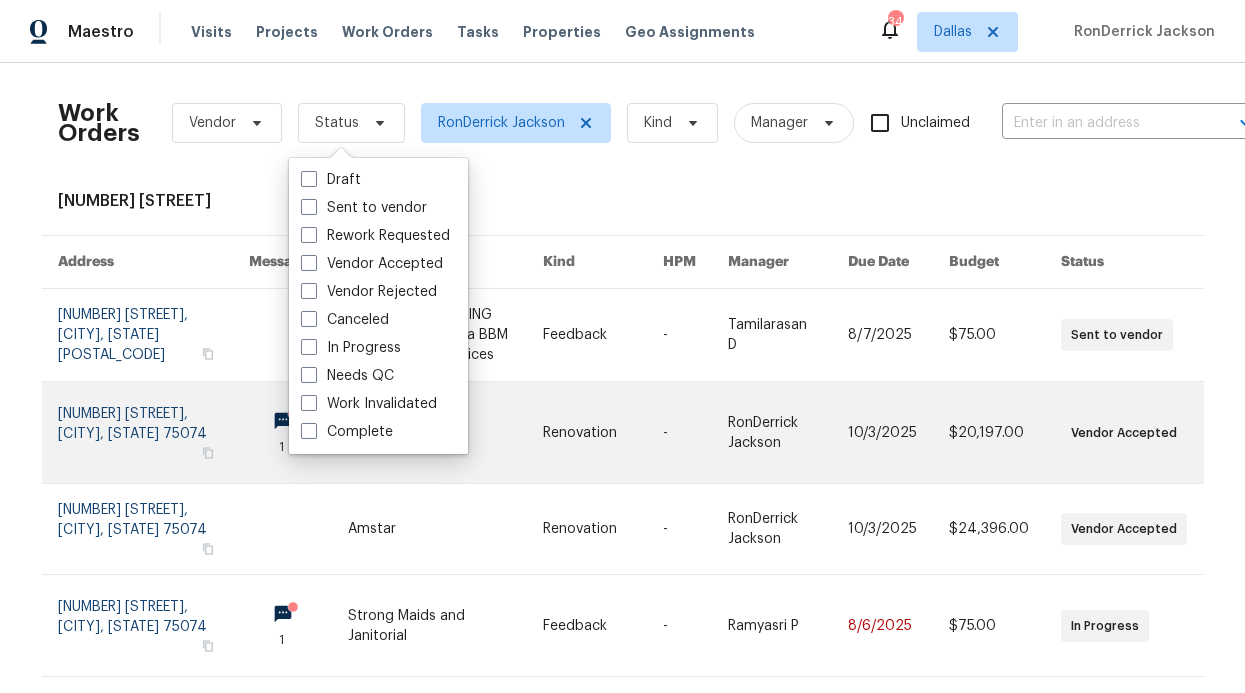 click at bounding box center [298, 432] 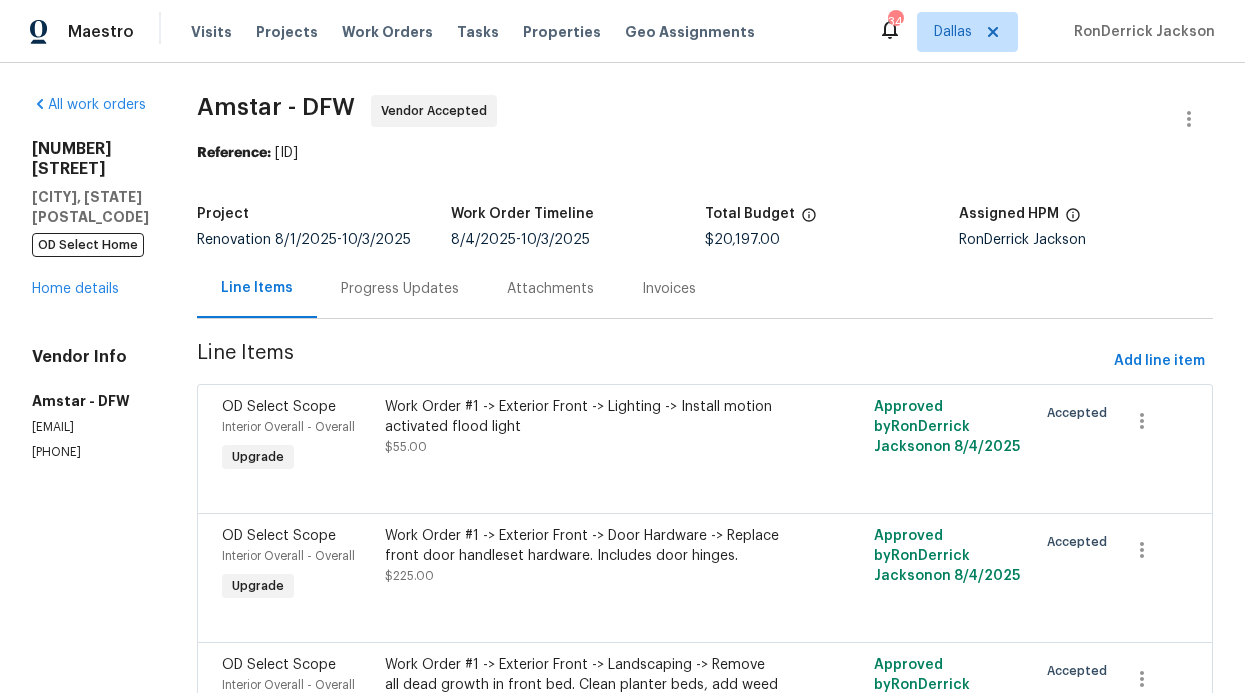 click on "Progress Updates" at bounding box center [400, 288] 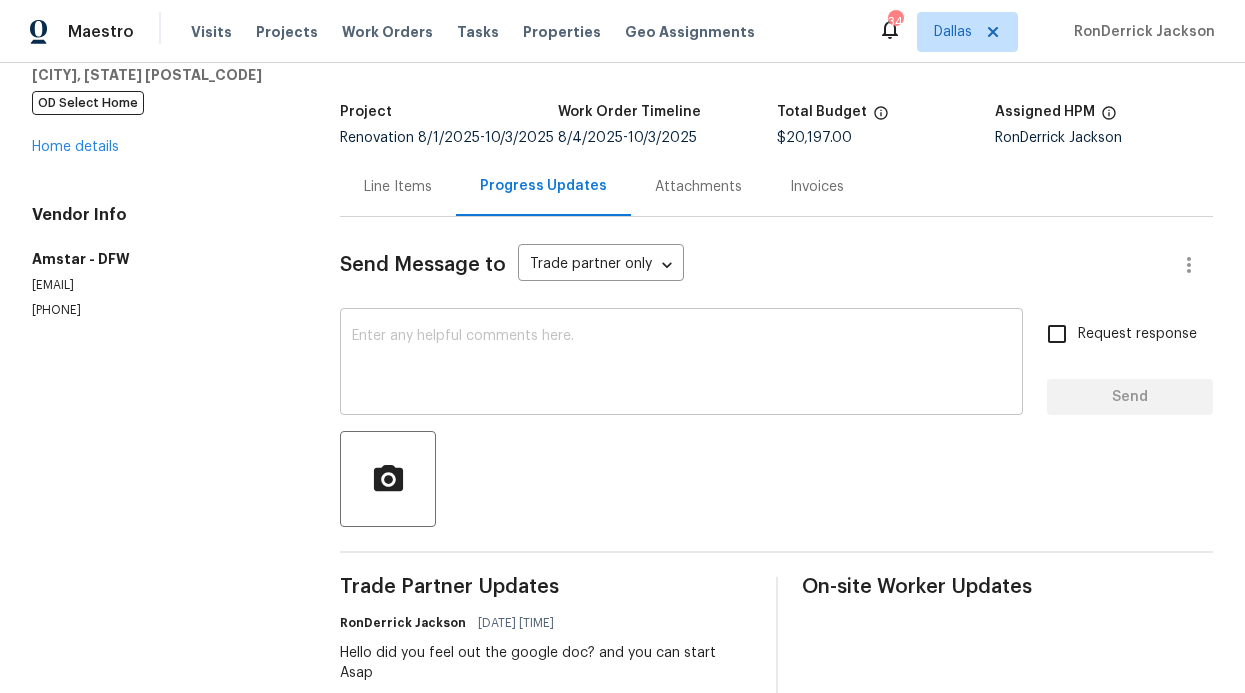 scroll, scrollTop: 0, scrollLeft: 0, axis: both 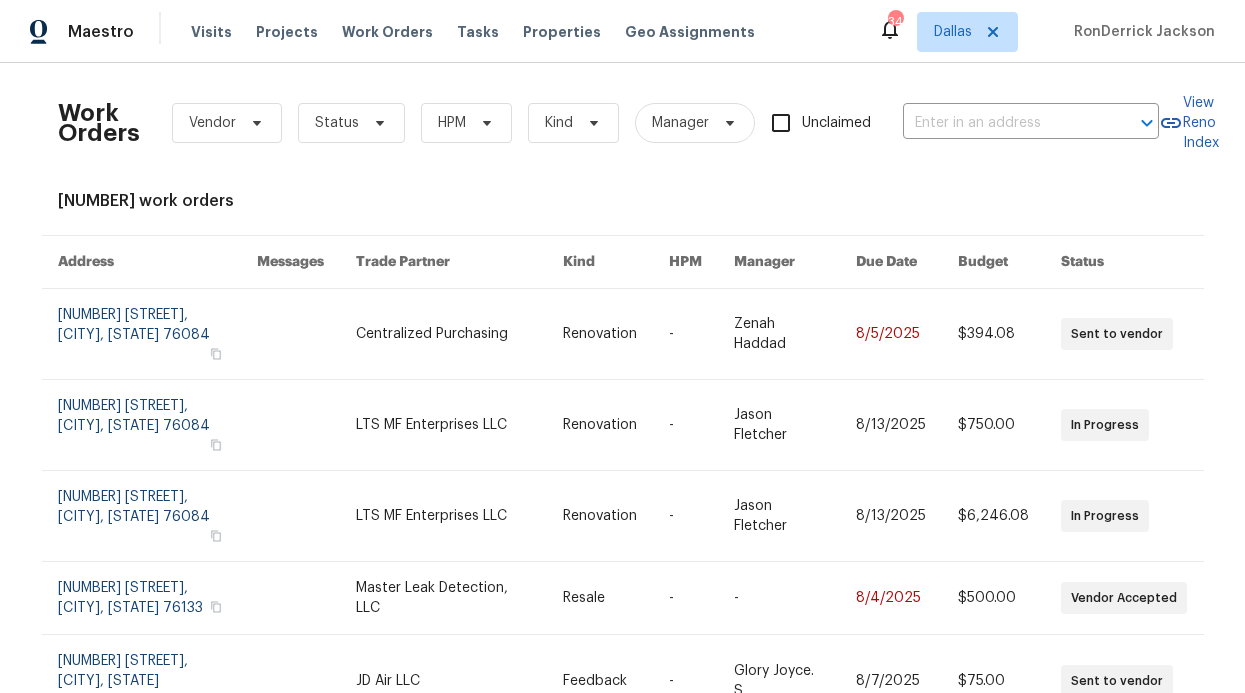click on "Work Orders Vendor Status HPM Kind Manager Unclaimed ​" at bounding box center [608, 123] 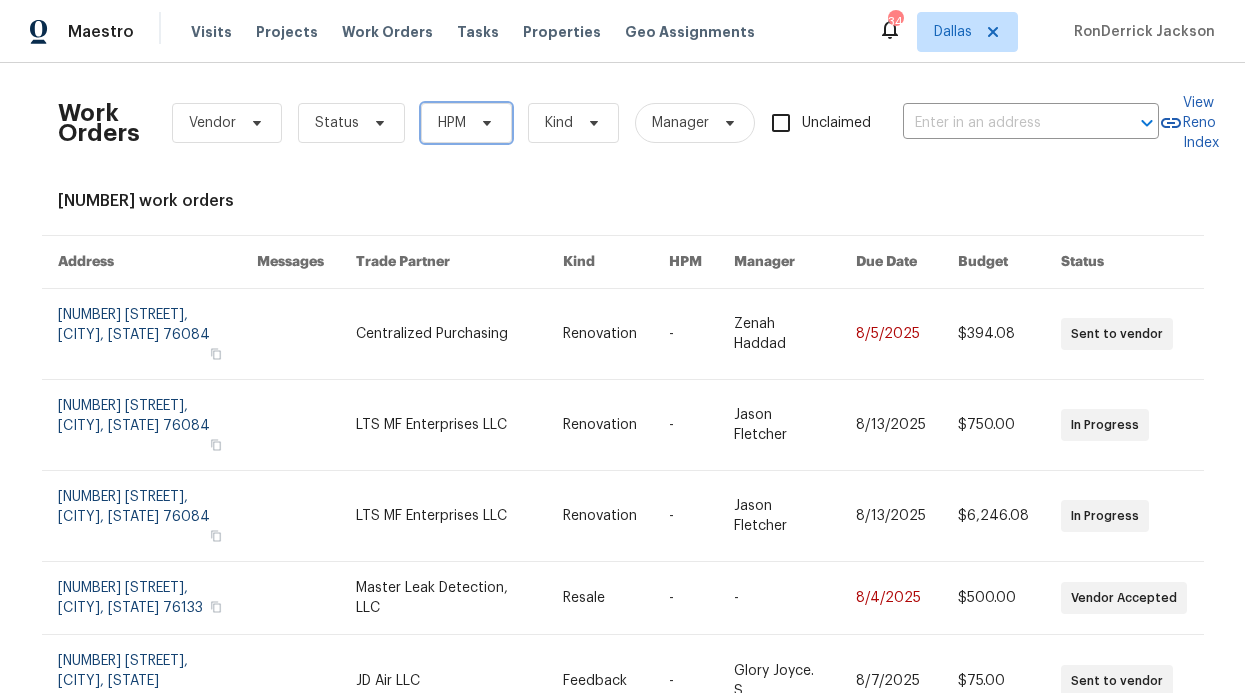 click on "HPM" at bounding box center [466, 123] 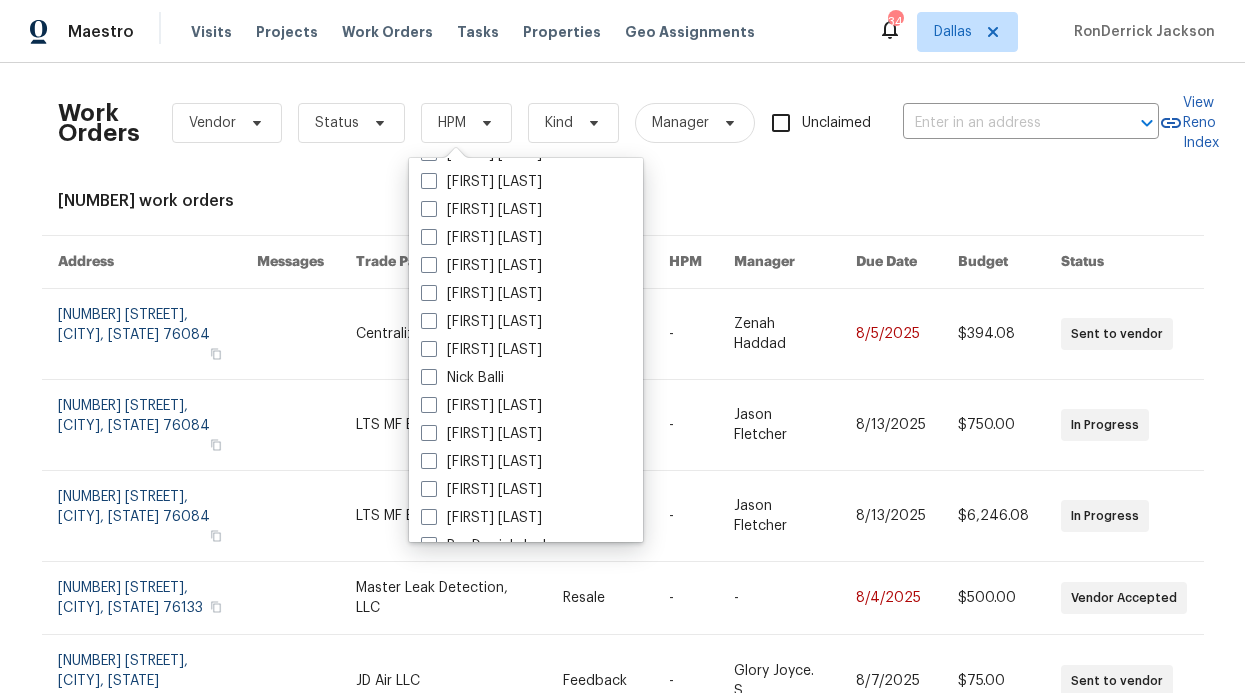 scroll, scrollTop: 1116, scrollLeft: 0, axis: vertical 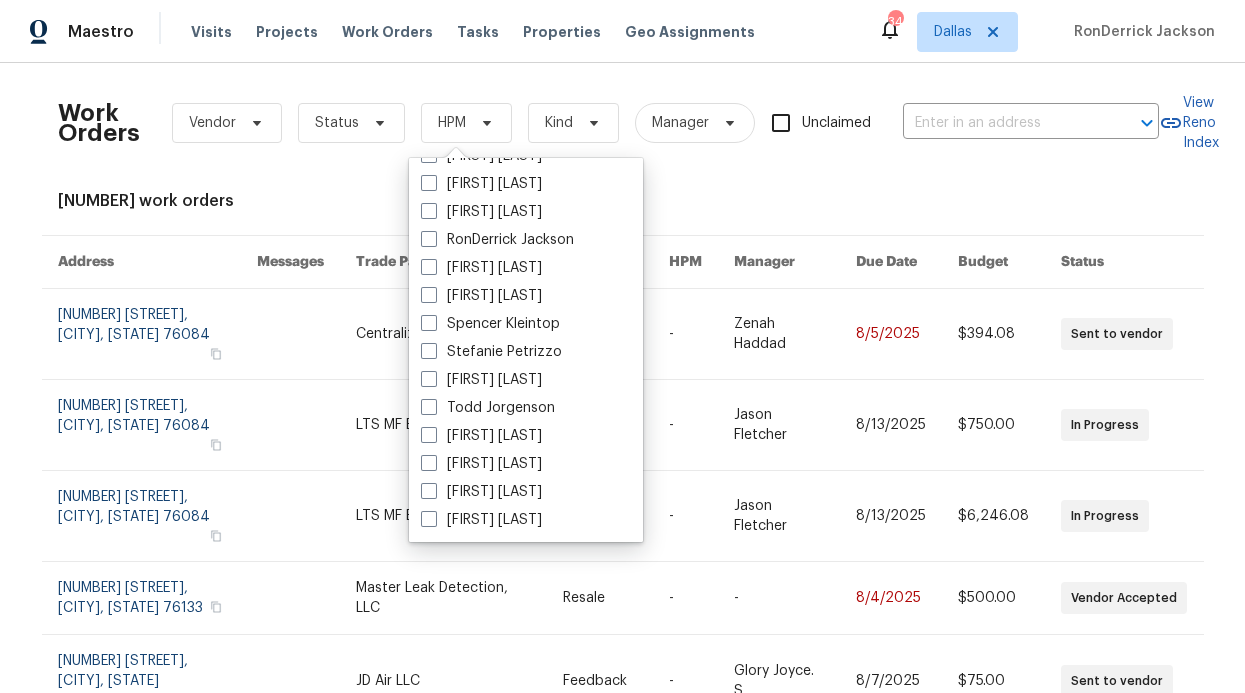 click on "RonDerrick Jackson" at bounding box center (497, 240) 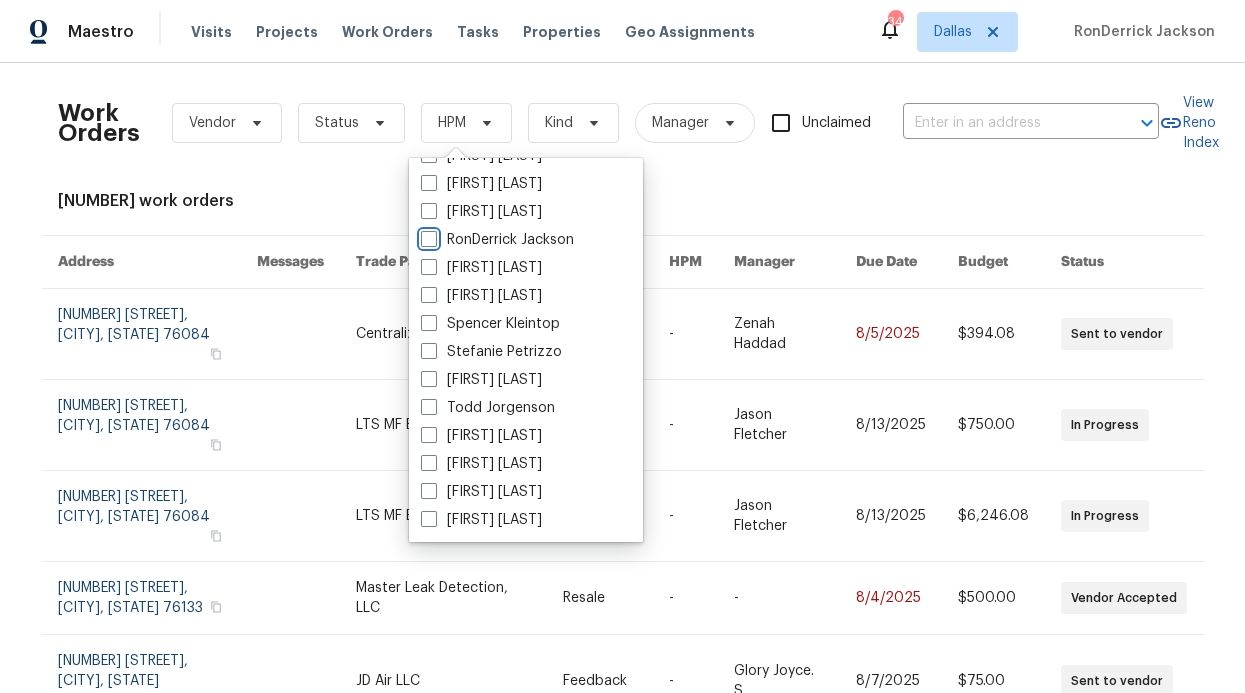 click on "RonDerrick Jackson" at bounding box center [427, 236] 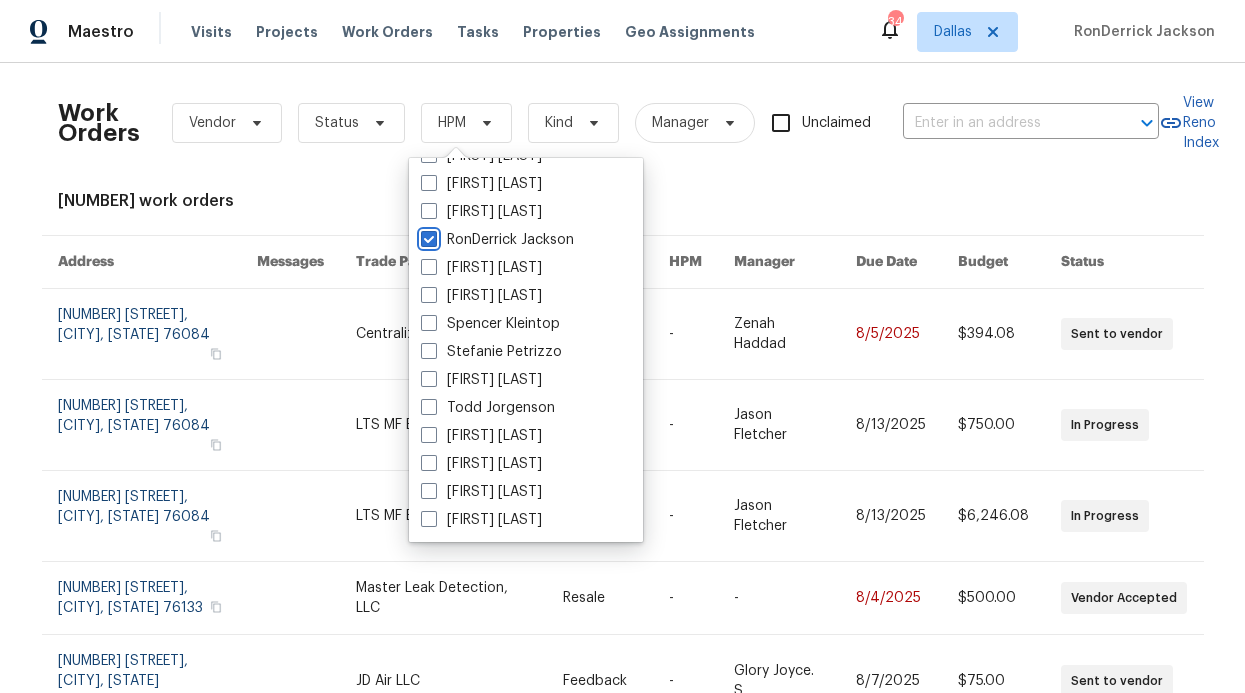 checkbox on "true" 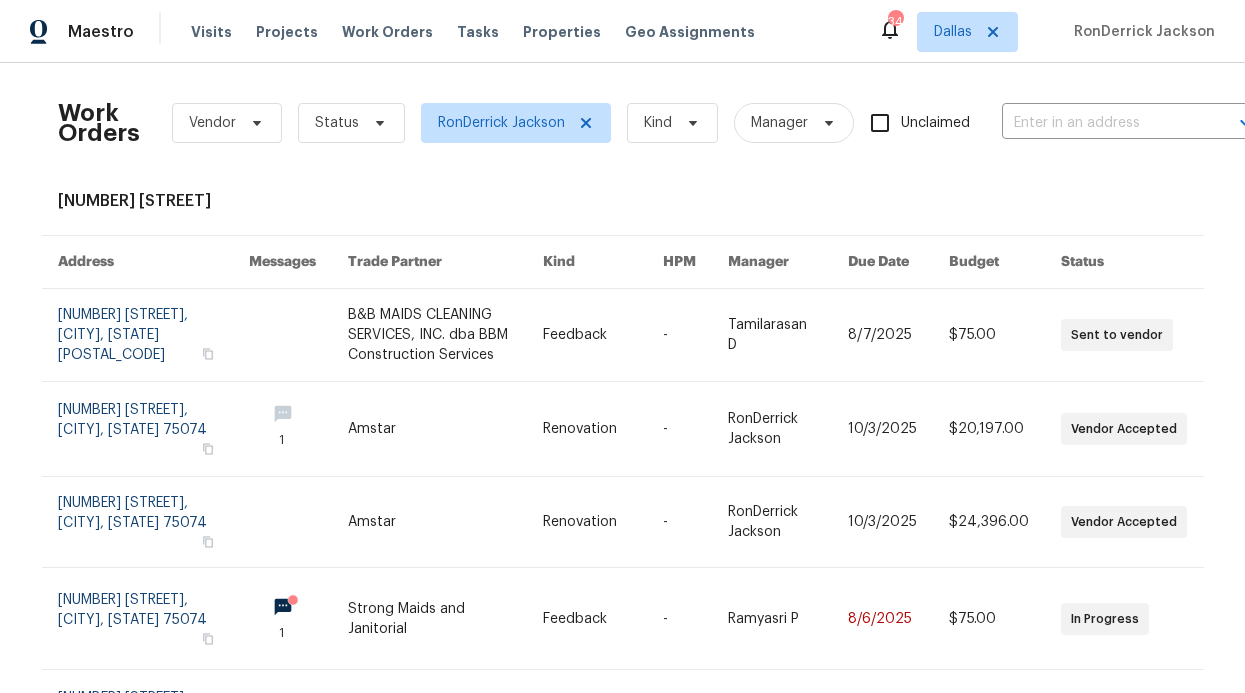 click on "Work Orders Vendor Status [FIRST] [LAST] Kind Manager Unclaimed" at bounding box center [658, 123] 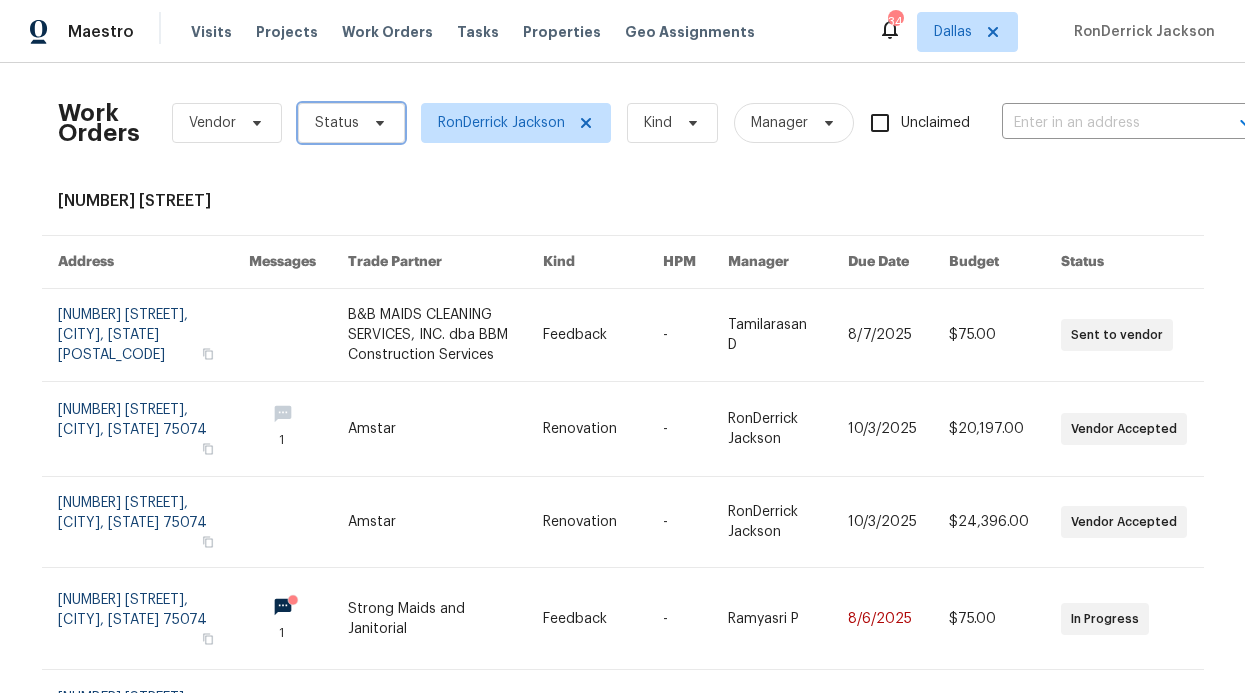 click on "Status" at bounding box center [351, 123] 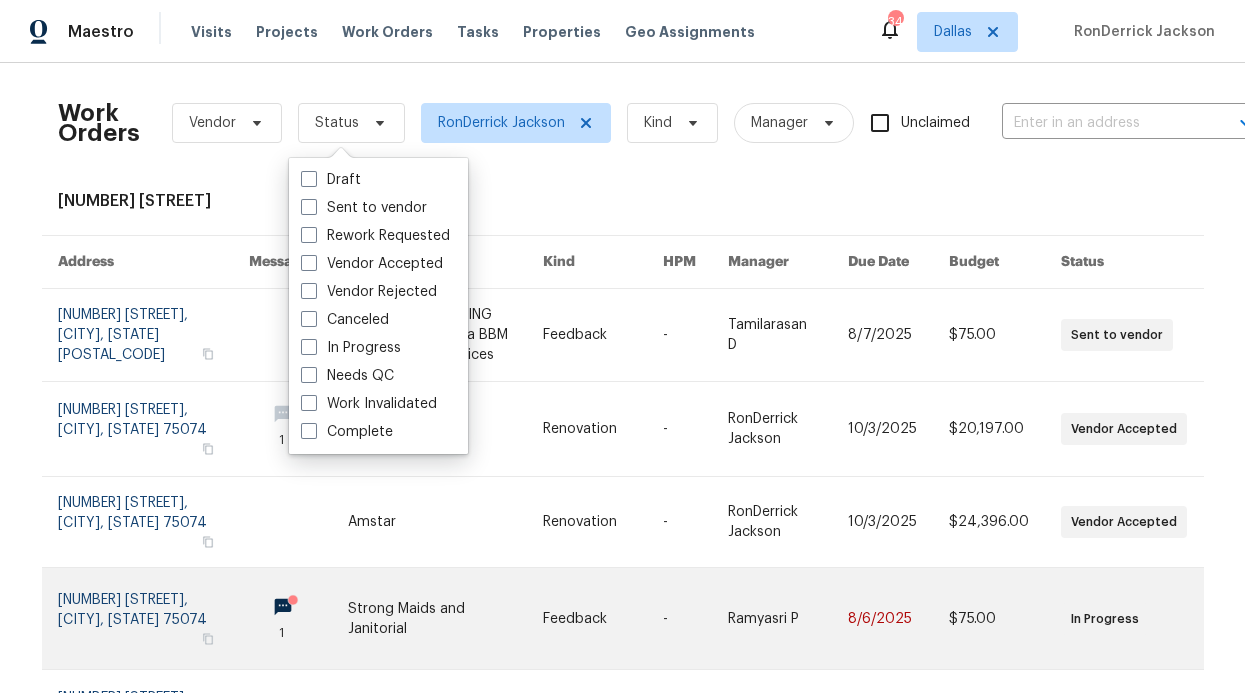click on "In Progress" at bounding box center (351, 348) 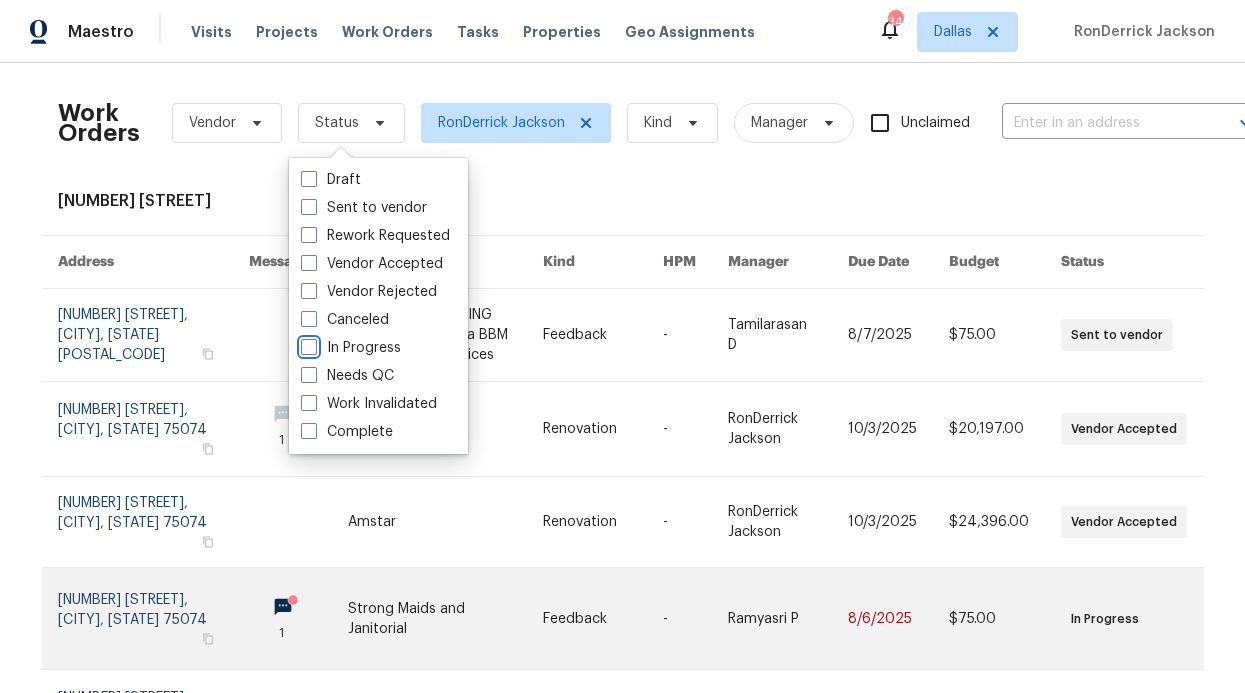 click on "In Progress" at bounding box center [307, 344] 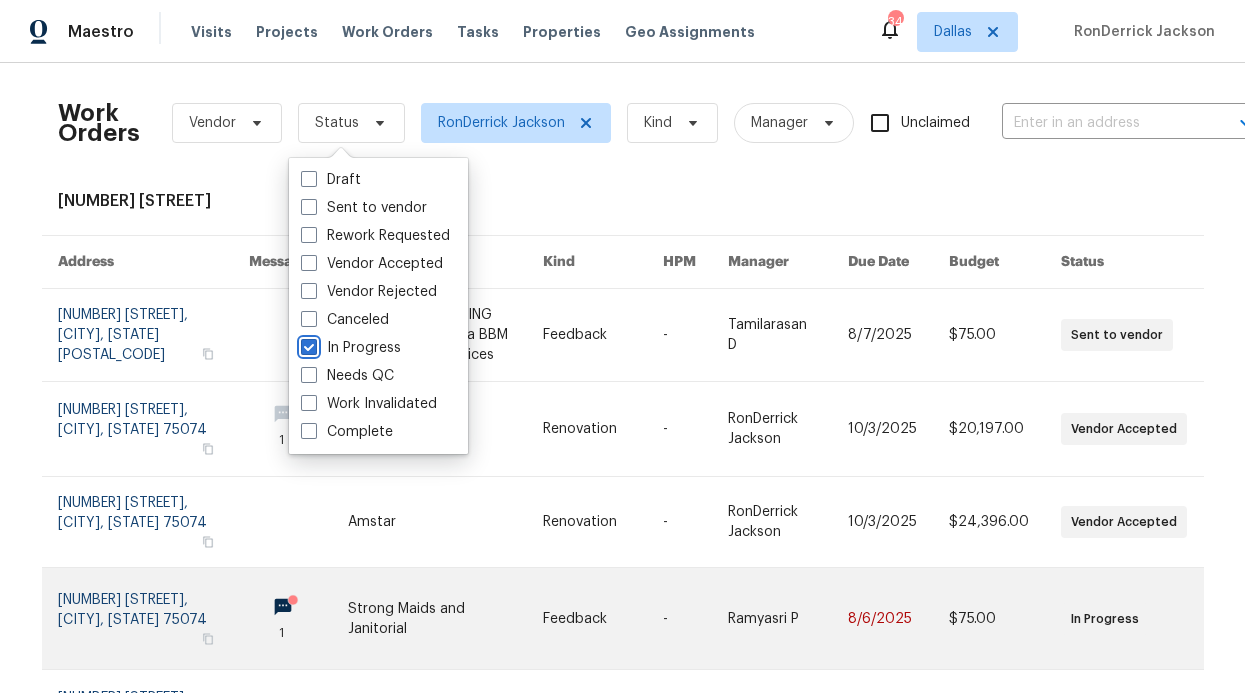checkbox on "true" 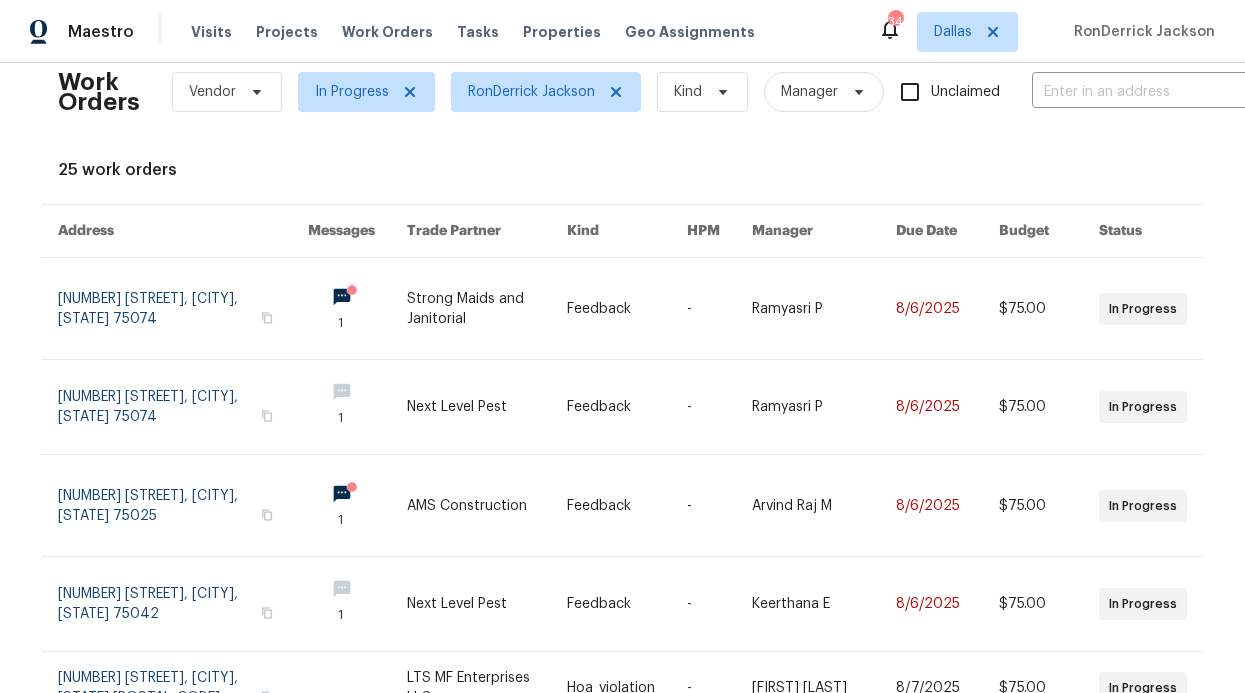 scroll, scrollTop: 0, scrollLeft: 0, axis: both 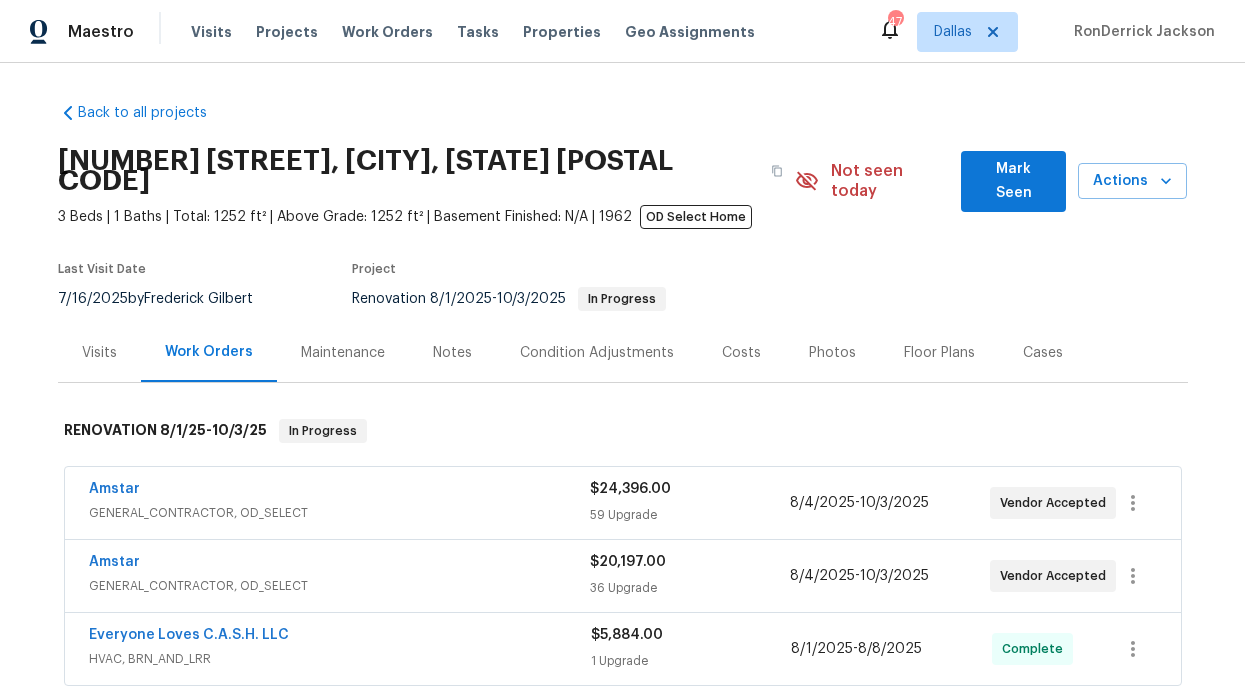 click on "Mark Seen" at bounding box center [1013, 181] 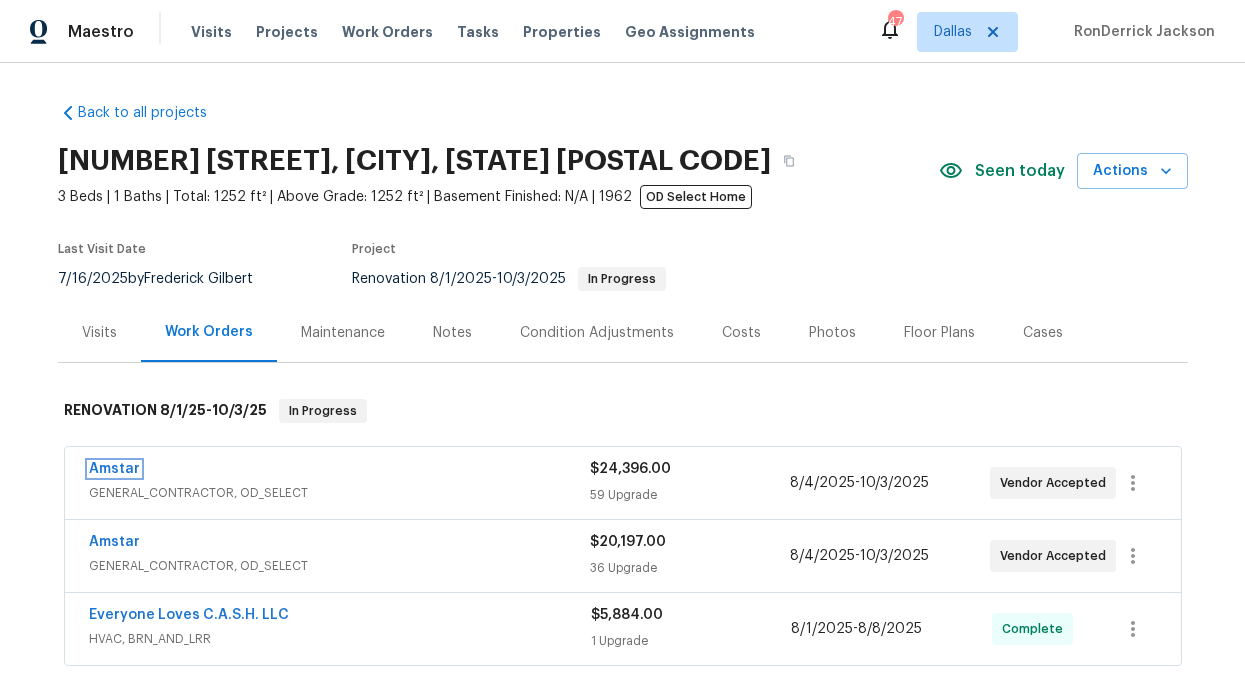 click on "Amstar" at bounding box center (114, 469) 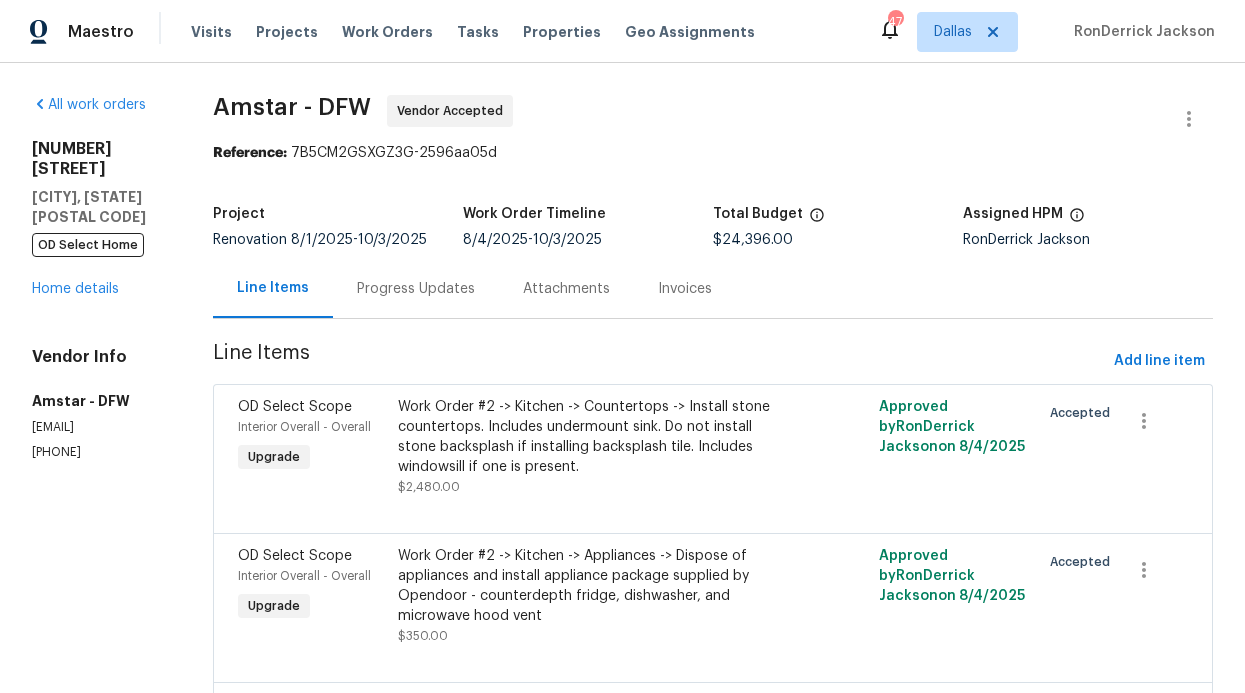 click on "Progress Updates" at bounding box center [416, 289] 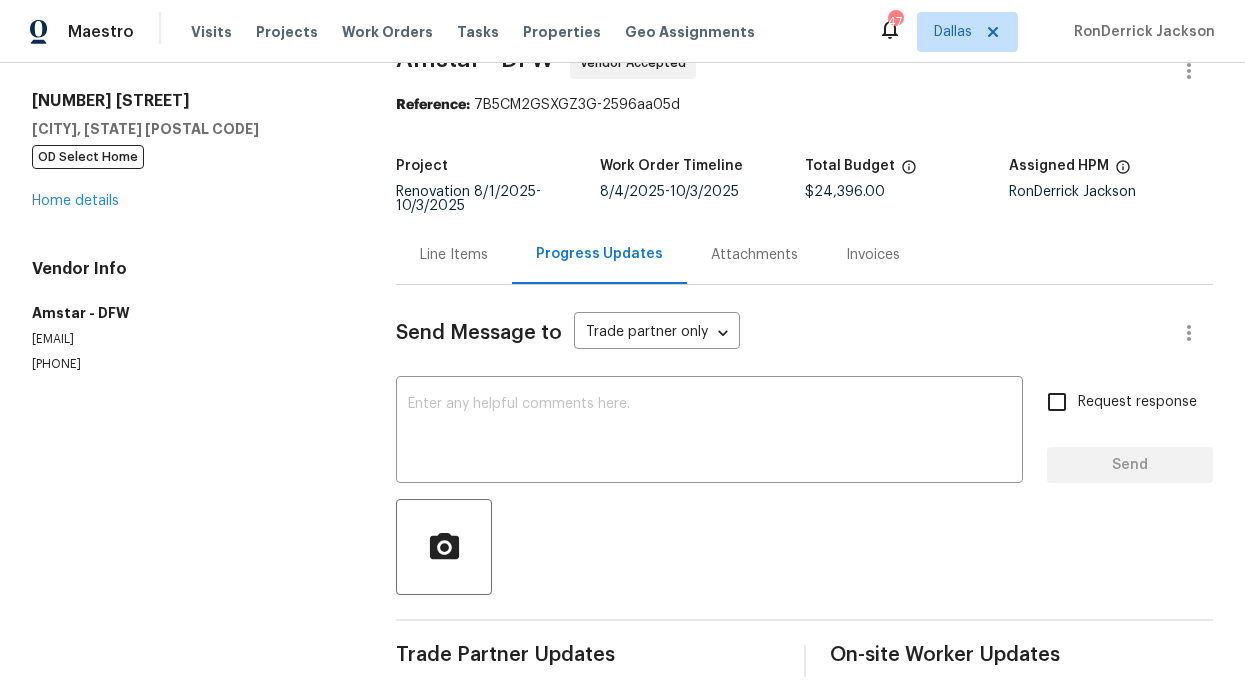 scroll, scrollTop: 0, scrollLeft: 0, axis: both 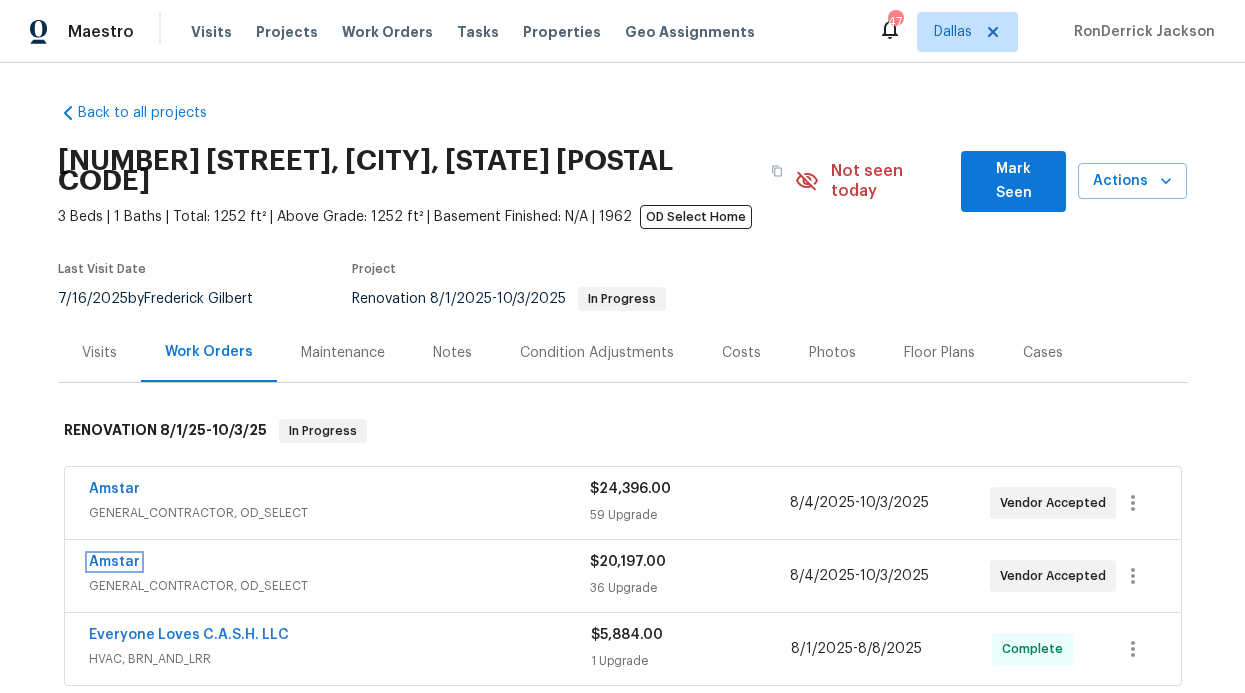 click on "Amstar" at bounding box center [114, 562] 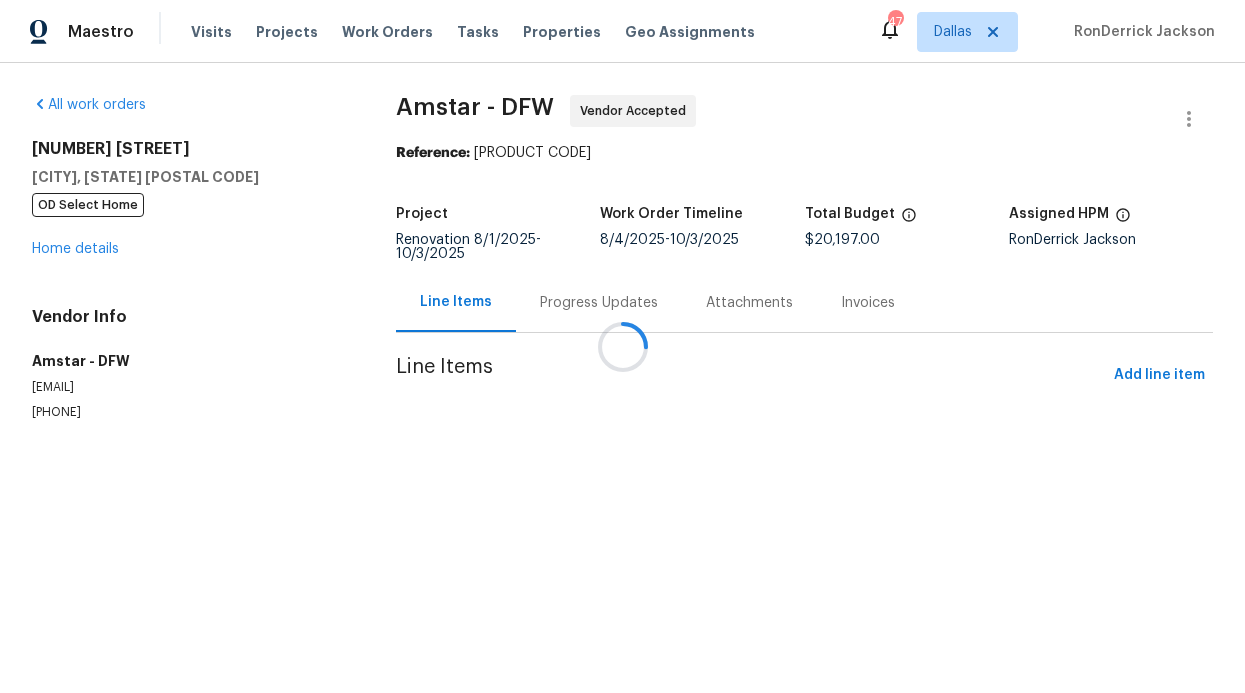 click on "Attachments" at bounding box center (749, 302) 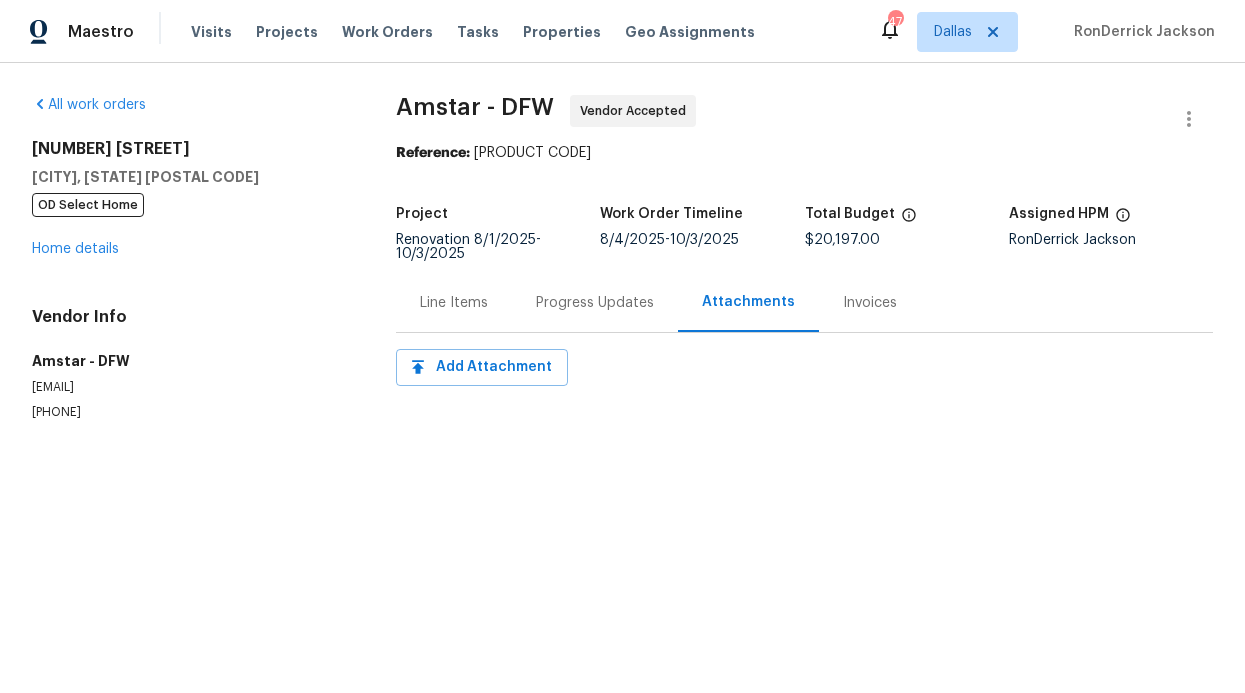click on "Progress Updates" at bounding box center (595, 302) 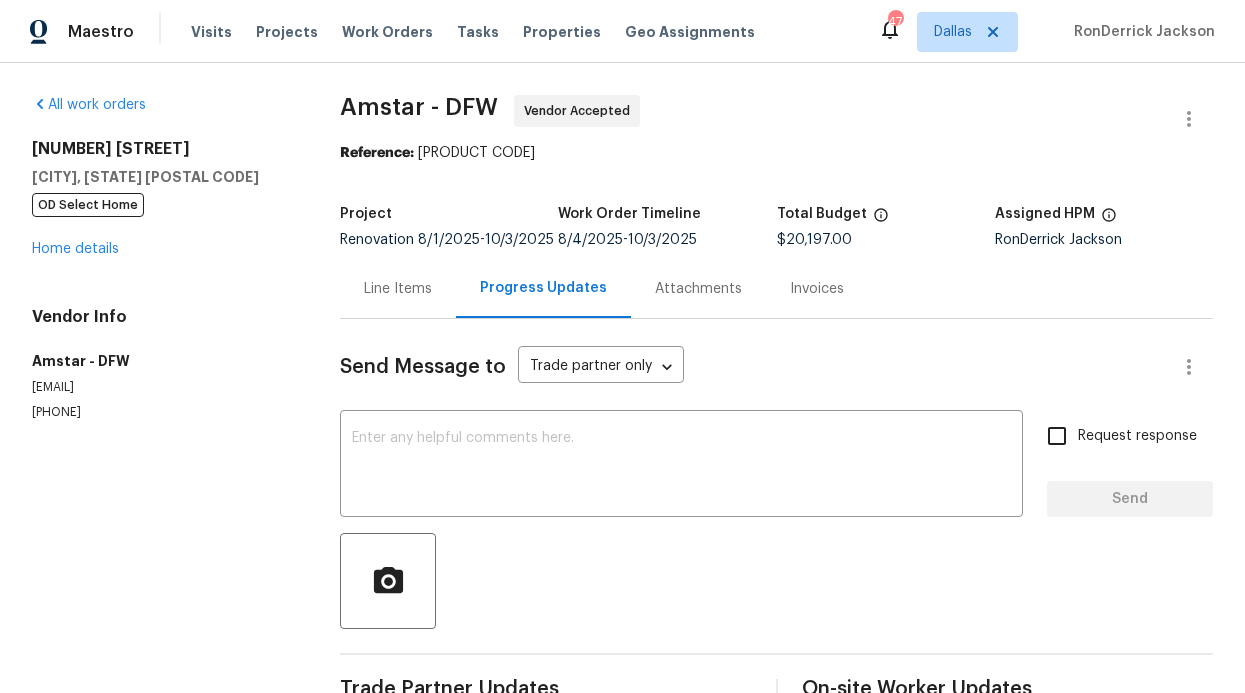 scroll, scrollTop: 241, scrollLeft: 0, axis: vertical 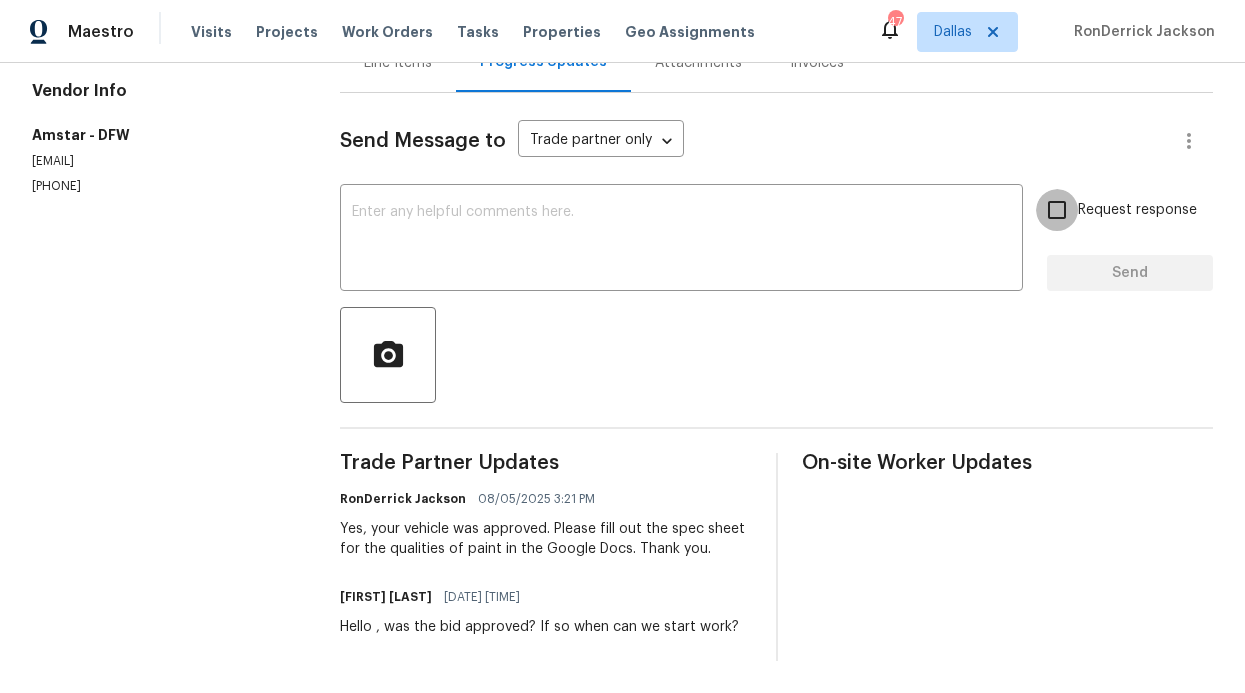 click on "Request response" at bounding box center (1057, 210) 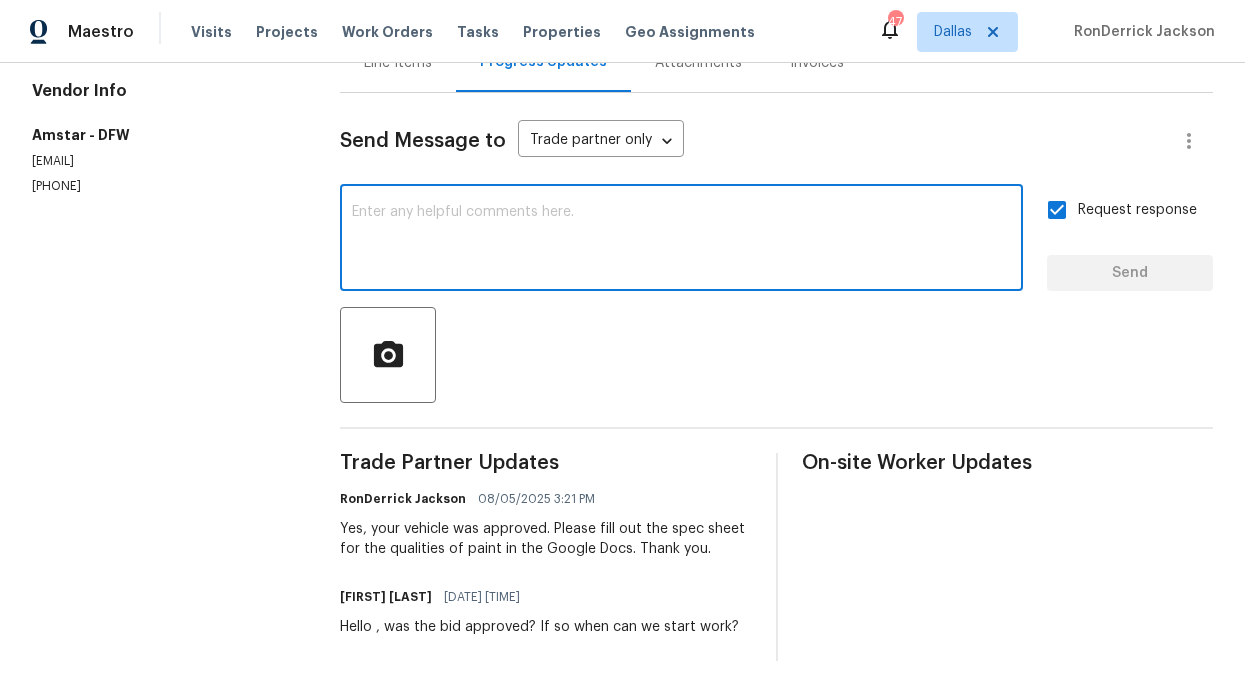 click at bounding box center [681, 240] 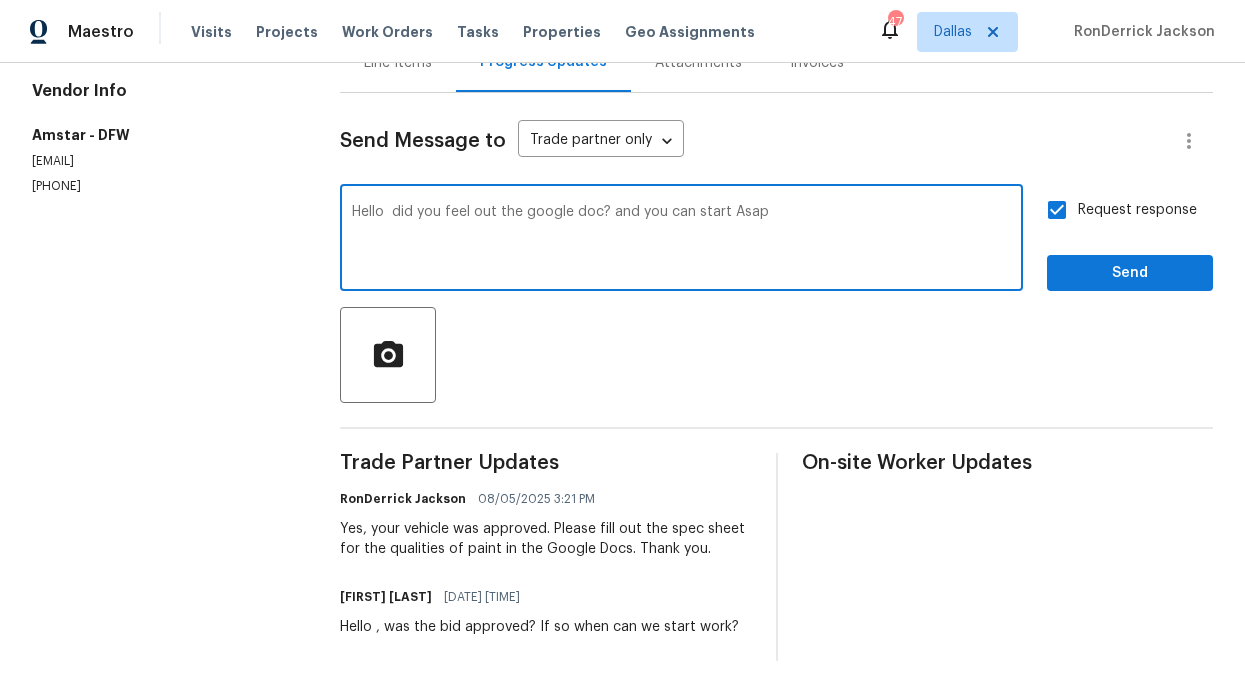 type on "Hello  did you feel out the google doc? and you can start Asap" 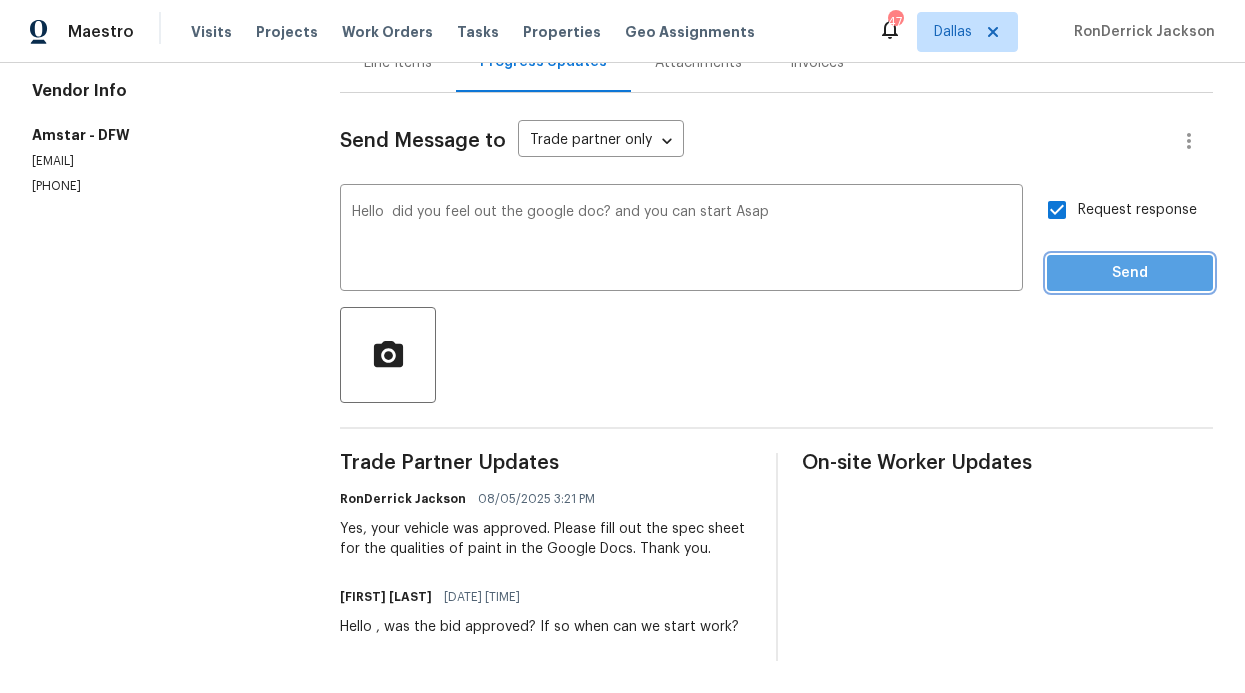 click on "Send" at bounding box center [1130, 273] 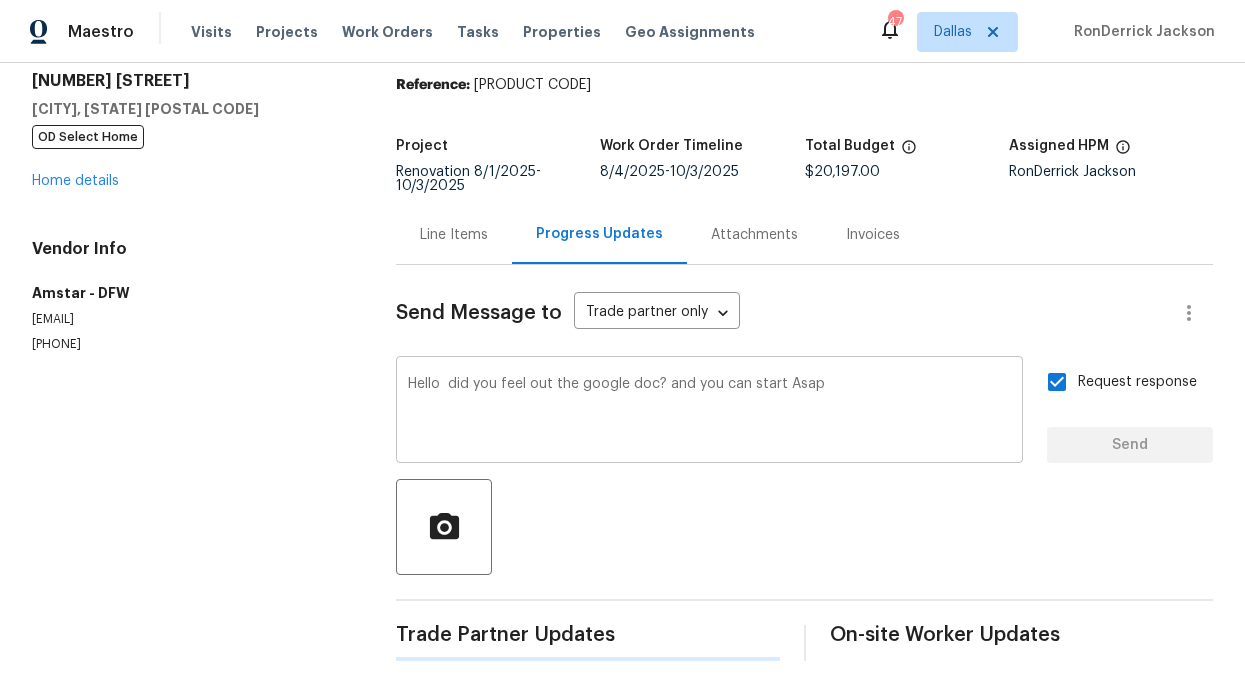 type 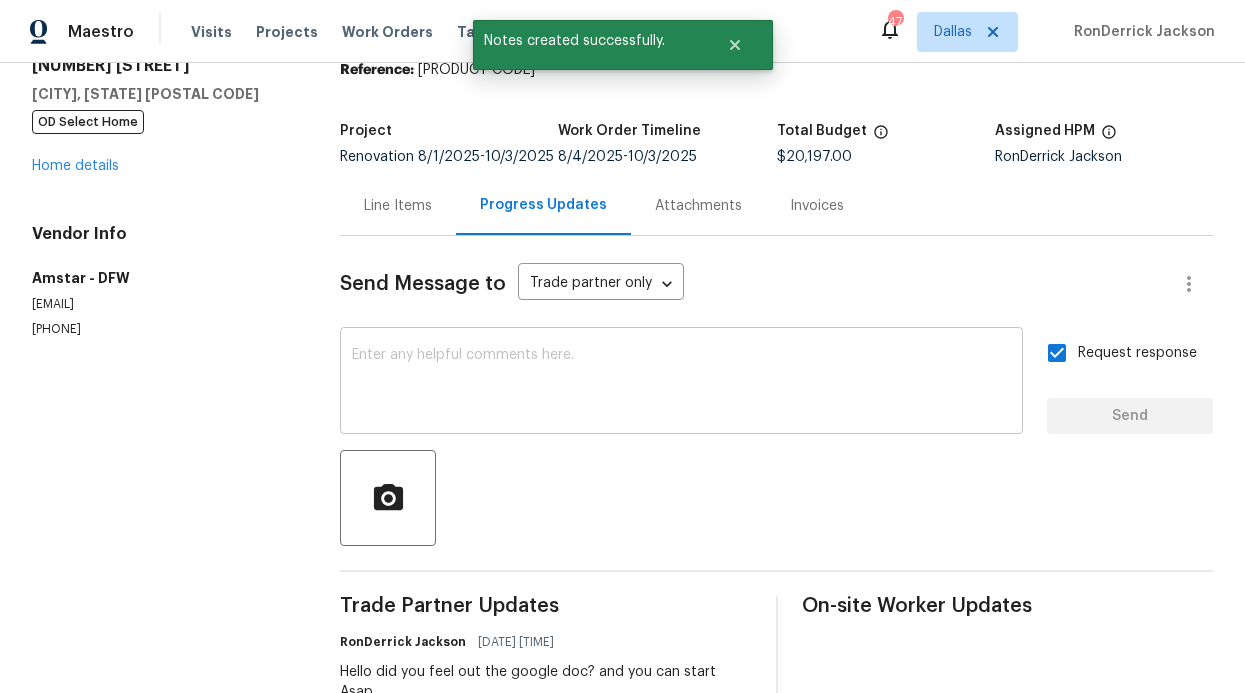 scroll, scrollTop: 241, scrollLeft: 0, axis: vertical 